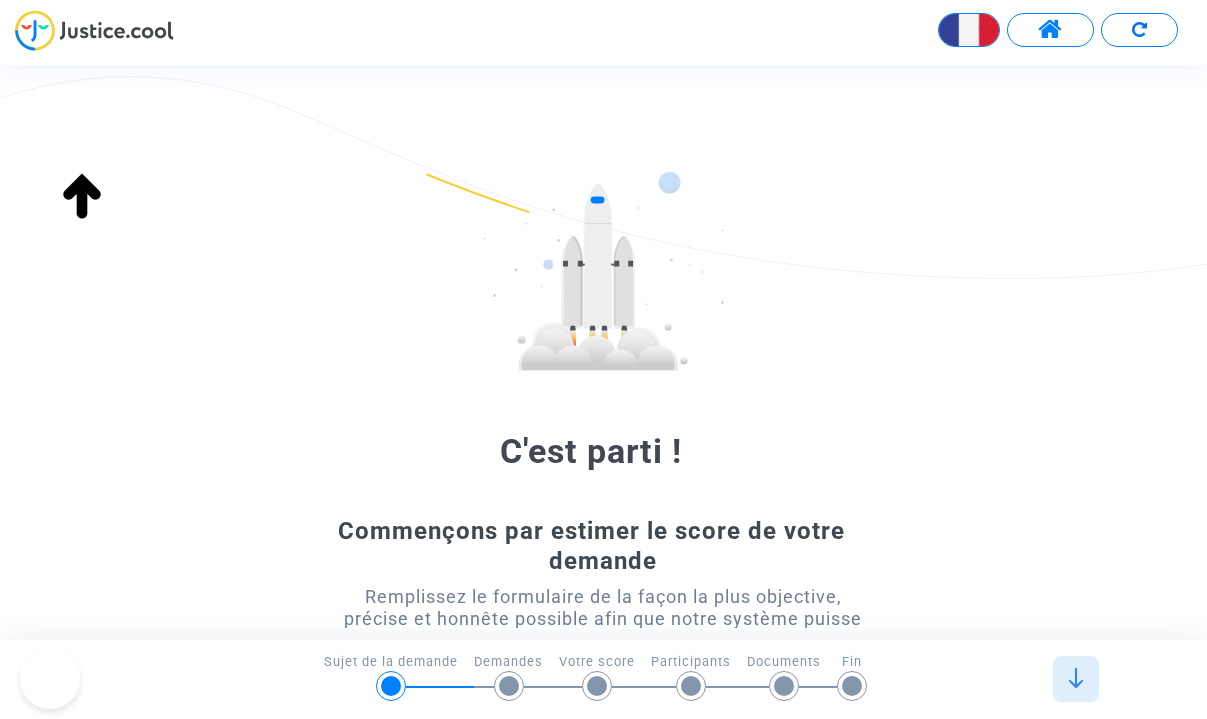 scroll, scrollTop: 0, scrollLeft: 0, axis: both 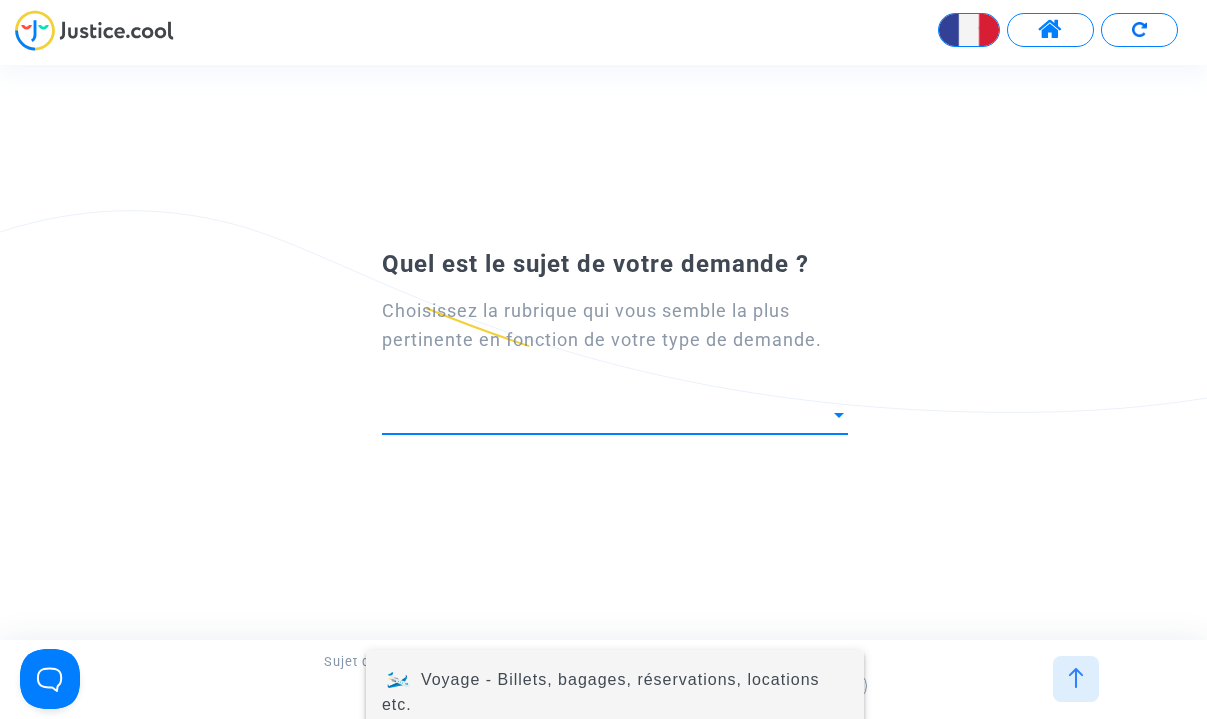 click at bounding box center [603, 359] 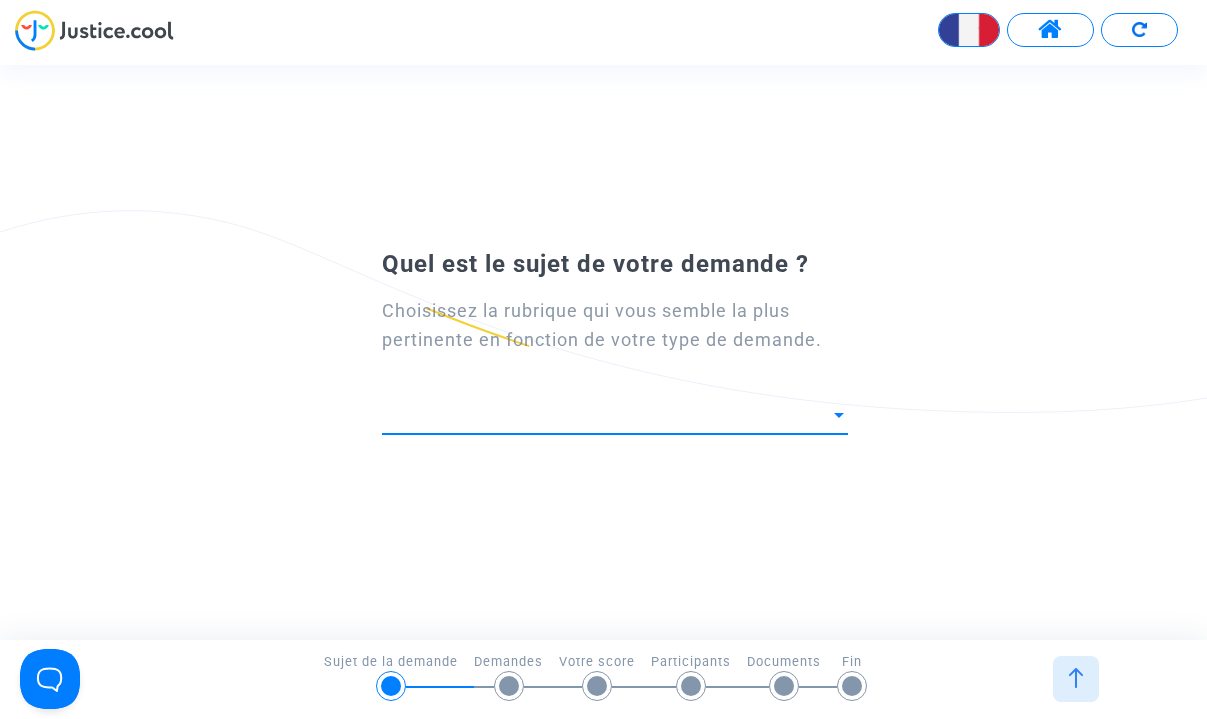 click at bounding box center [606, 416] 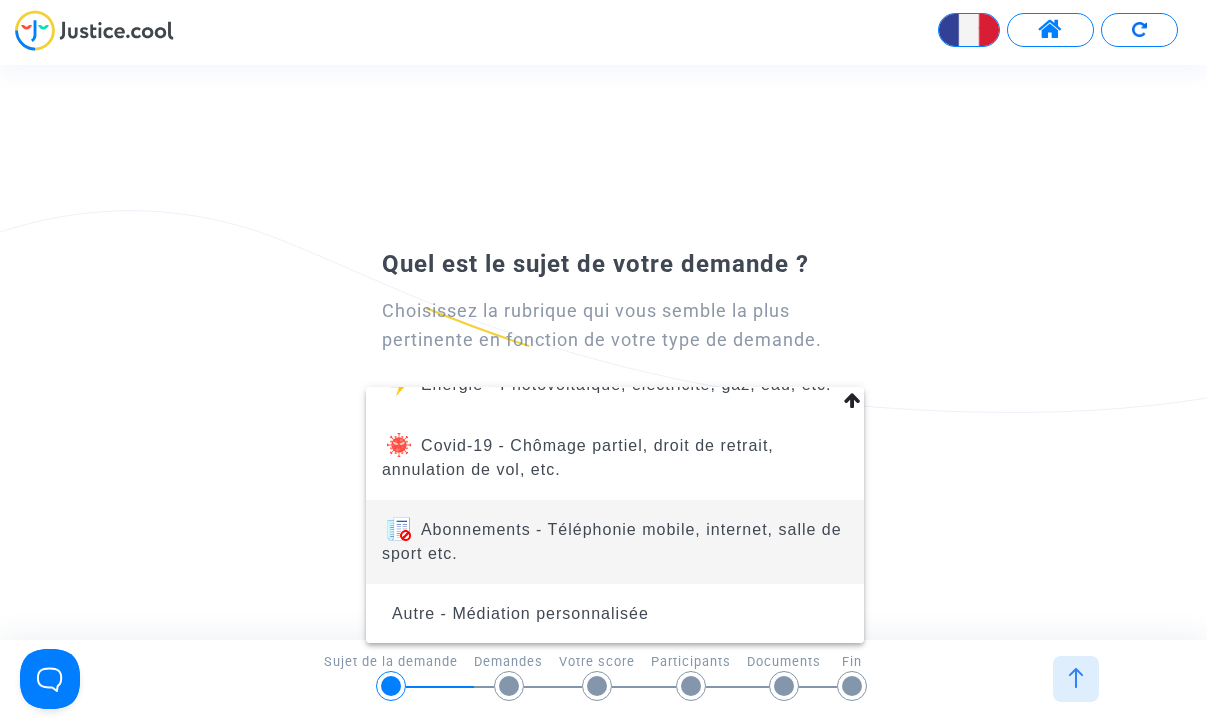 scroll, scrollTop: 296, scrollLeft: 0, axis: vertical 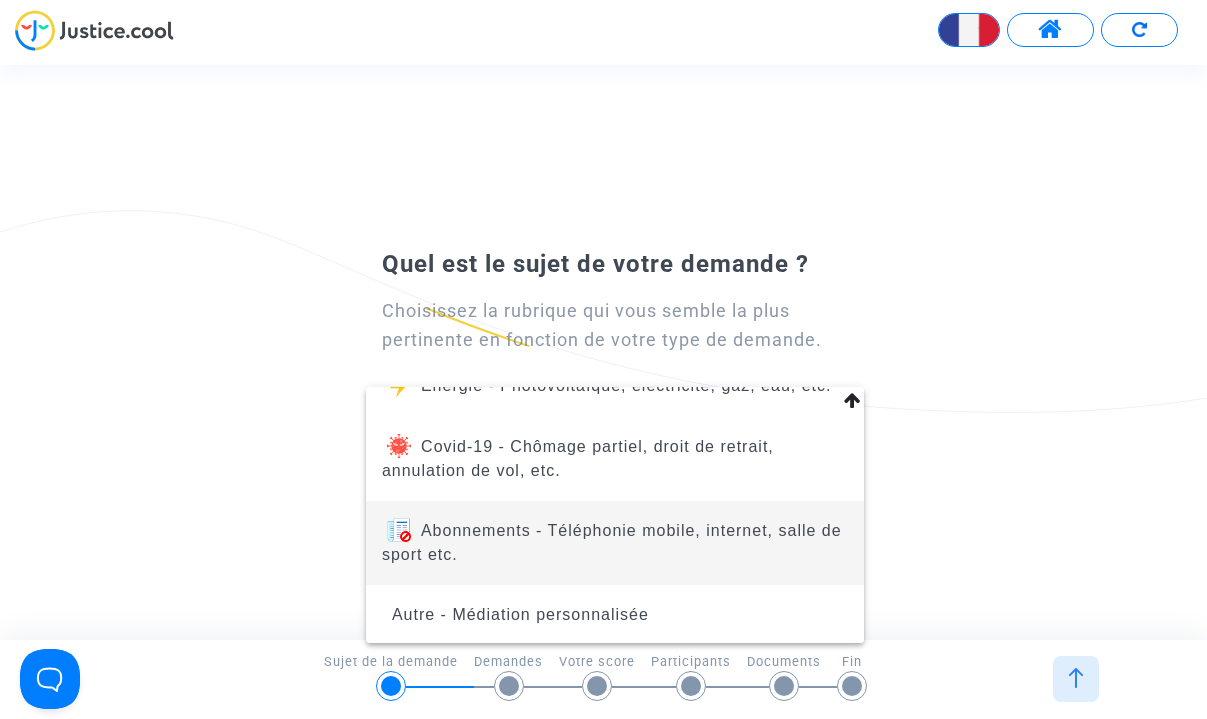 click on "Abonnements - Téléphonie mobile, internet, salle de sport etc." at bounding box center (615, 543) 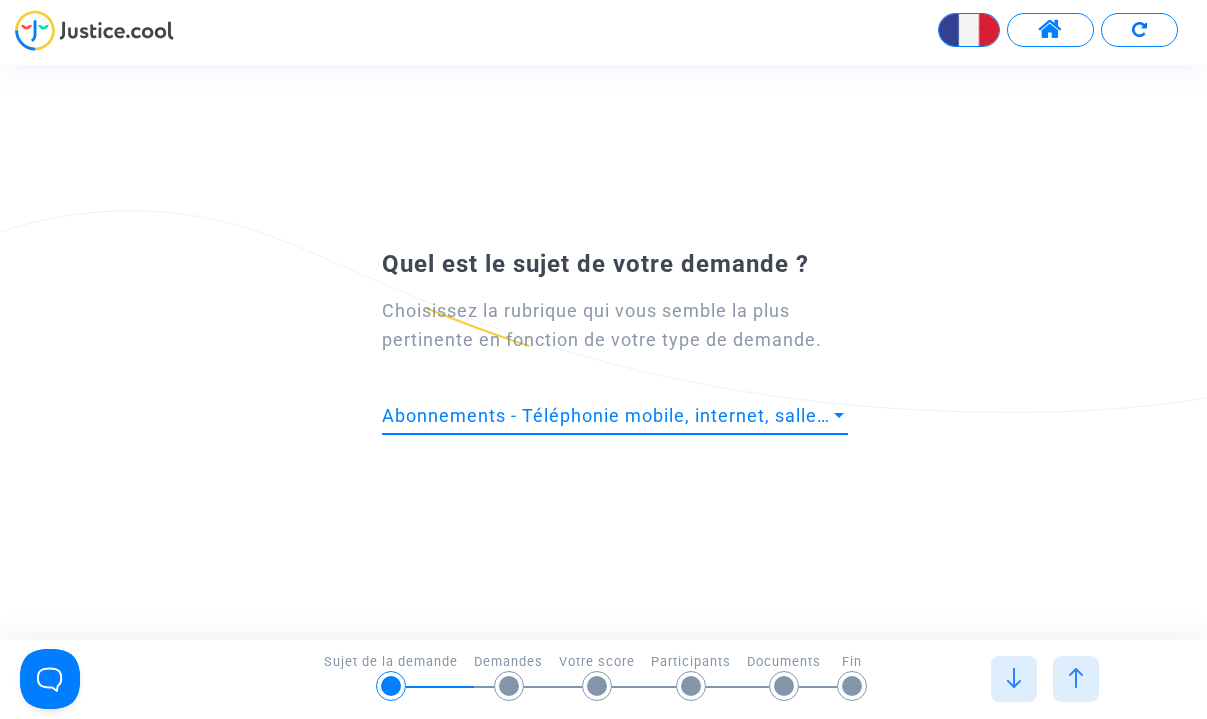 scroll, scrollTop: 0, scrollLeft: 0, axis: both 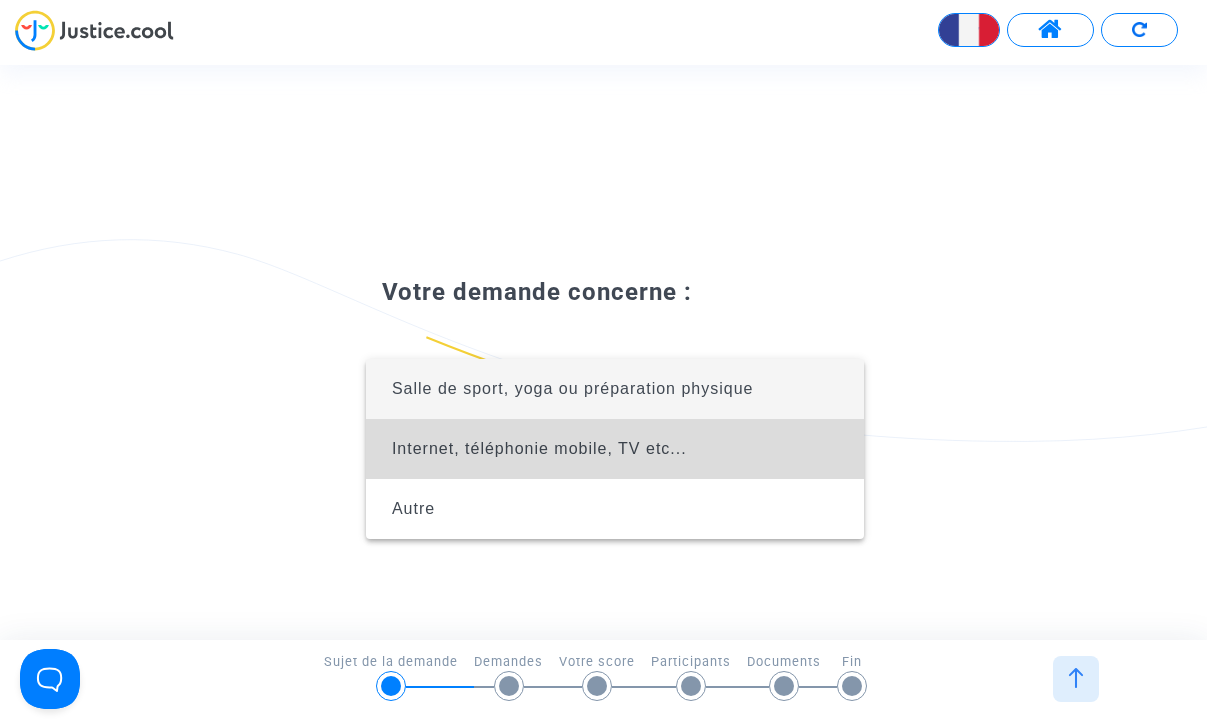 click on "Internet, téléphonie mobile, TV etc..." at bounding box center (539, 448) 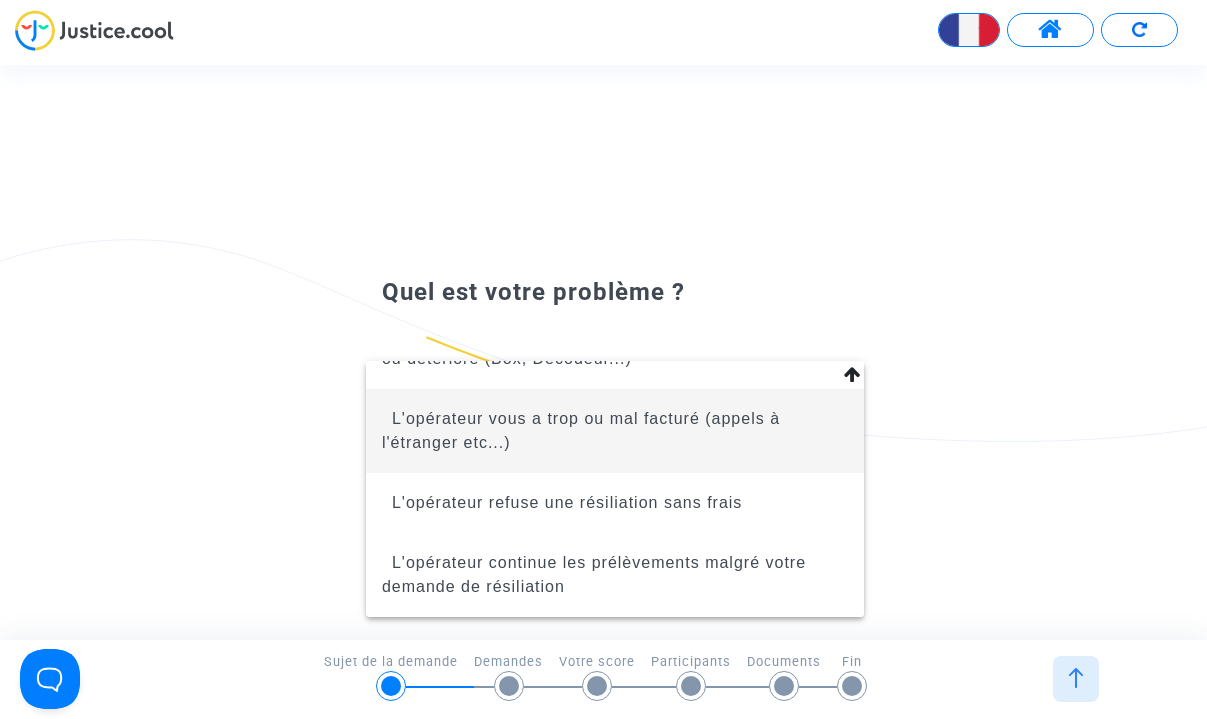 click on "L'opérateur vous a trop ou mal facturé (appels à l'étranger etc...)" at bounding box center (615, 431) 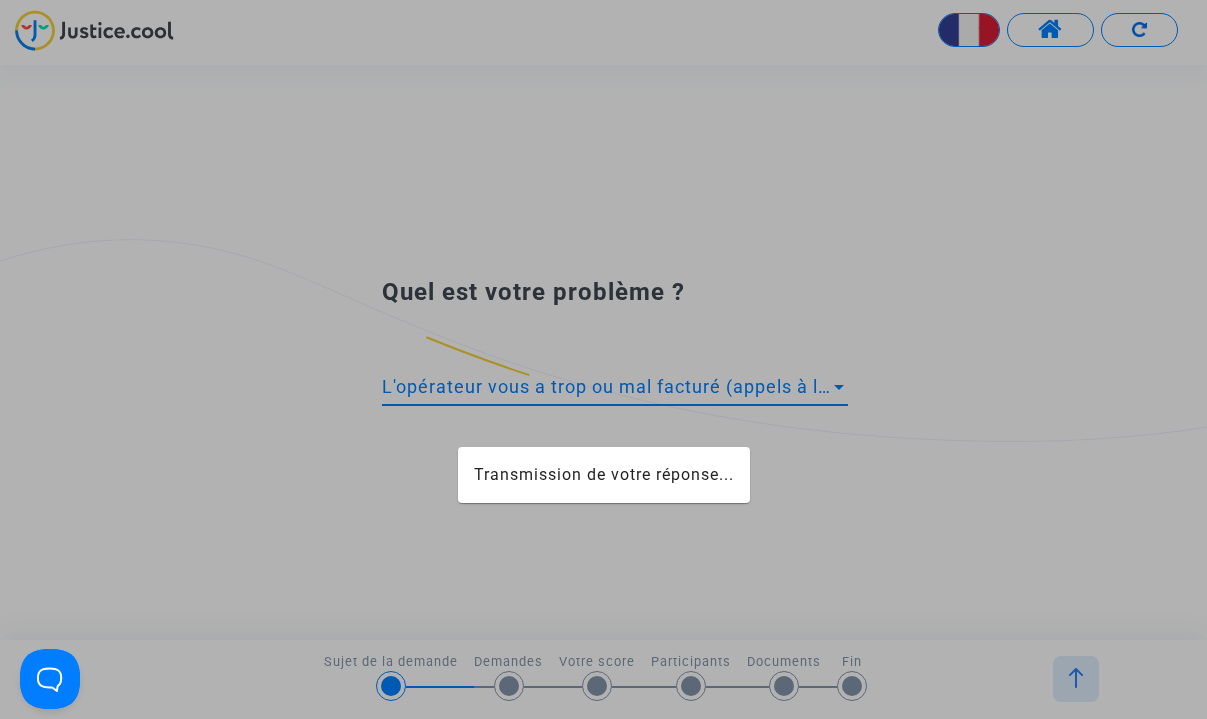 scroll, scrollTop: 270, scrollLeft: 0, axis: vertical 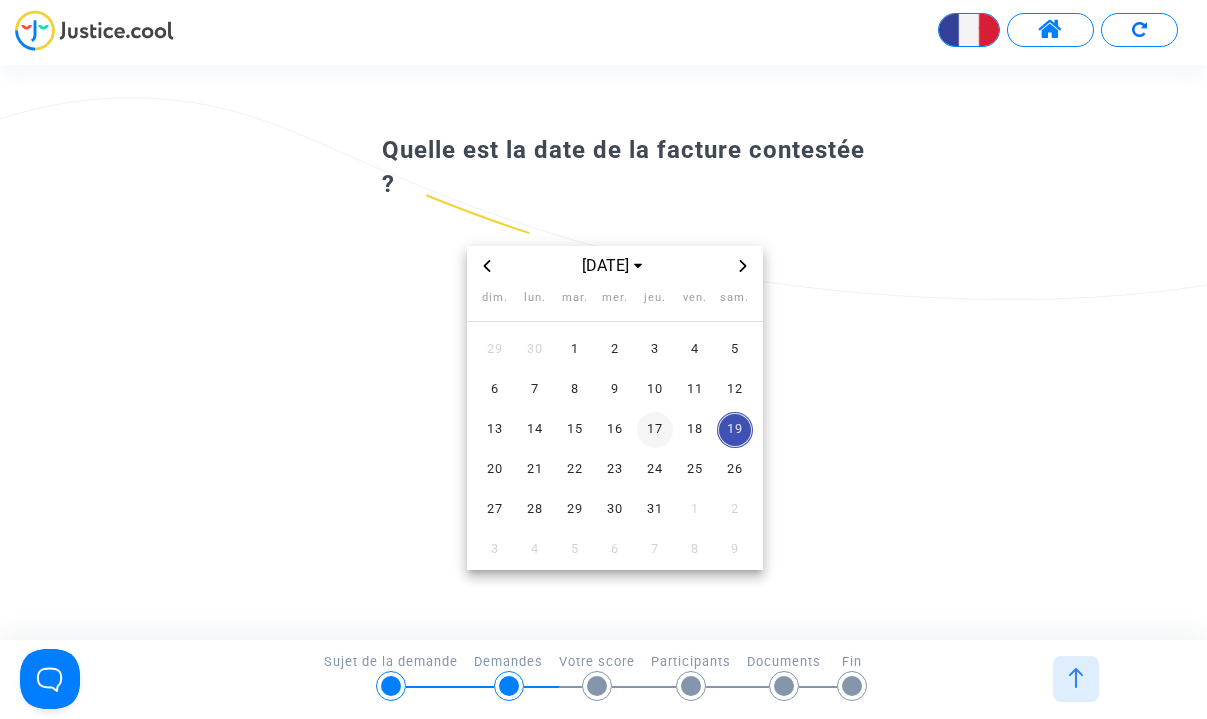 click on "17" at bounding box center (655, 430) 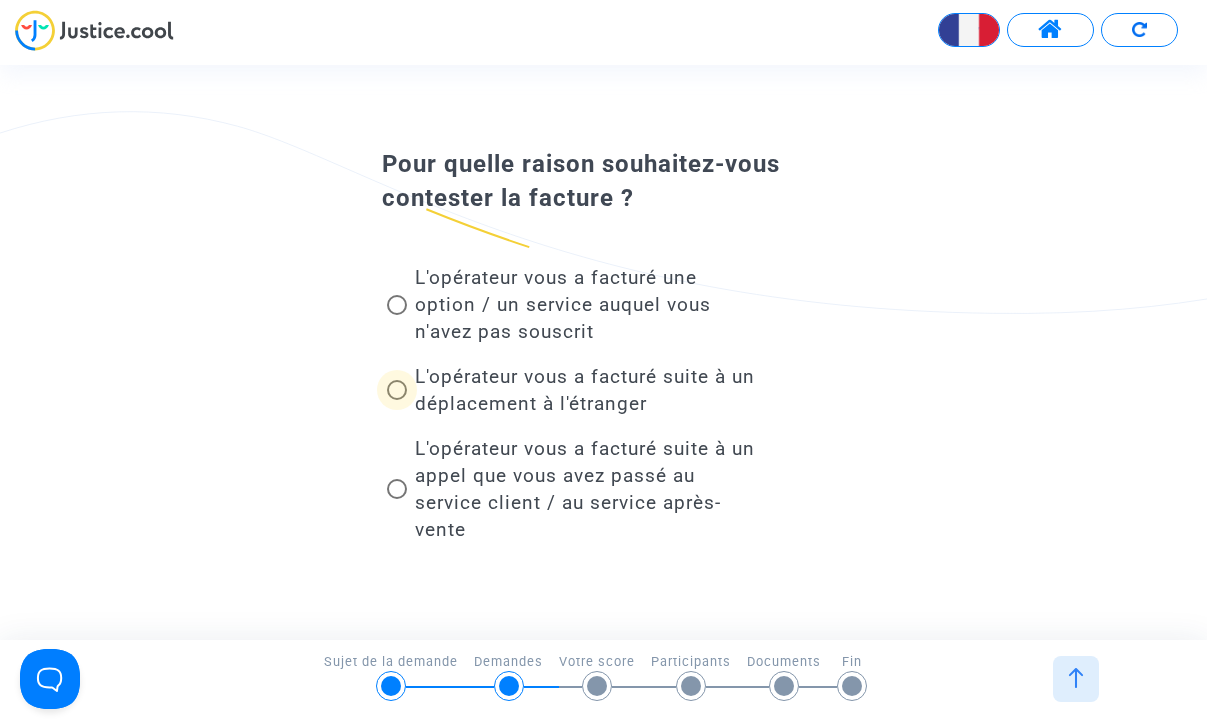 click on "L'opérateur vous a facturé suite à un déplacement à l'étranger" at bounding box center (573, 390) 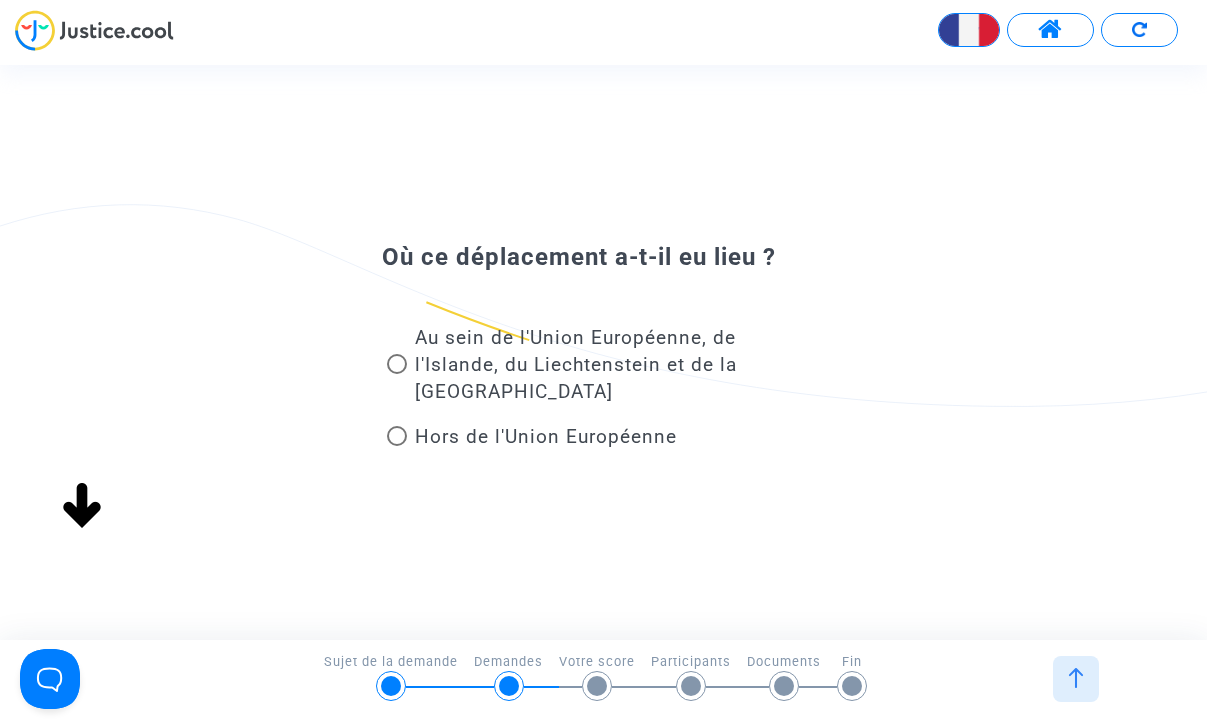 click on "L'opérateur vous a facturé une option / un service auquel vous n'avez pas souscrit   L'opérateur vous a facturé suite à un déplacement à l'étranger   L'opérateur vous a facturé suite à un appel que vous avez passé au service client / au service après-vente" 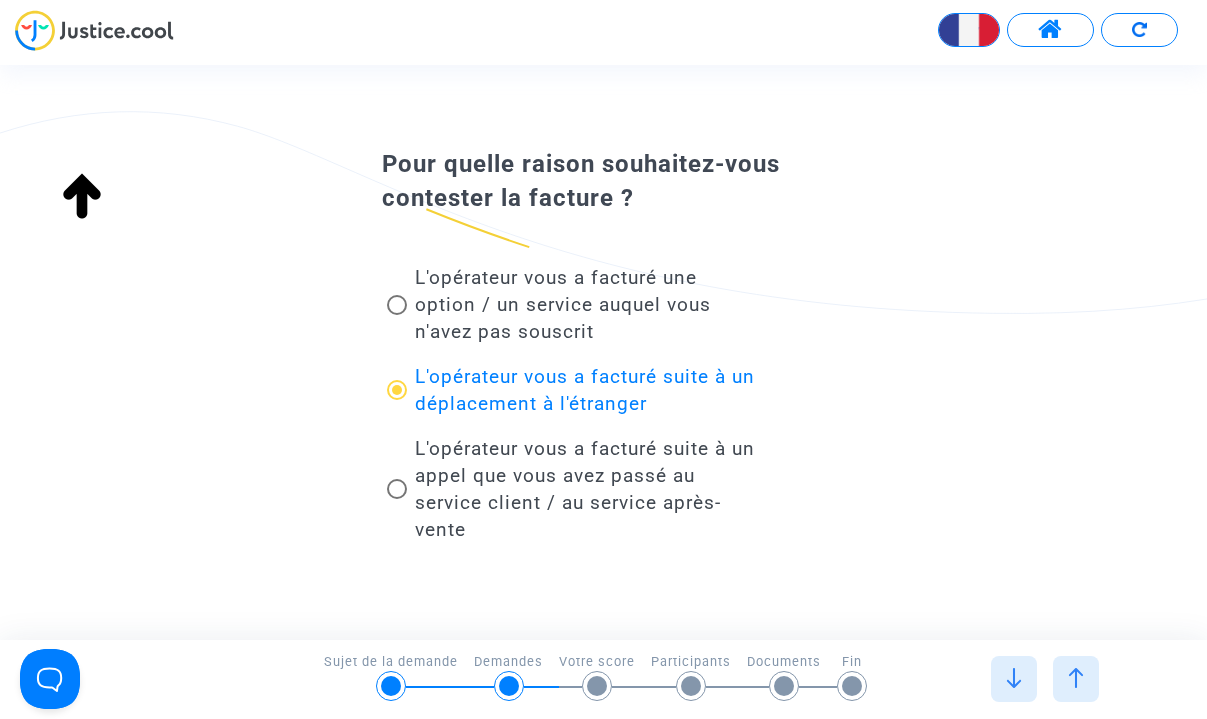 click at bounding box center (397, 390) 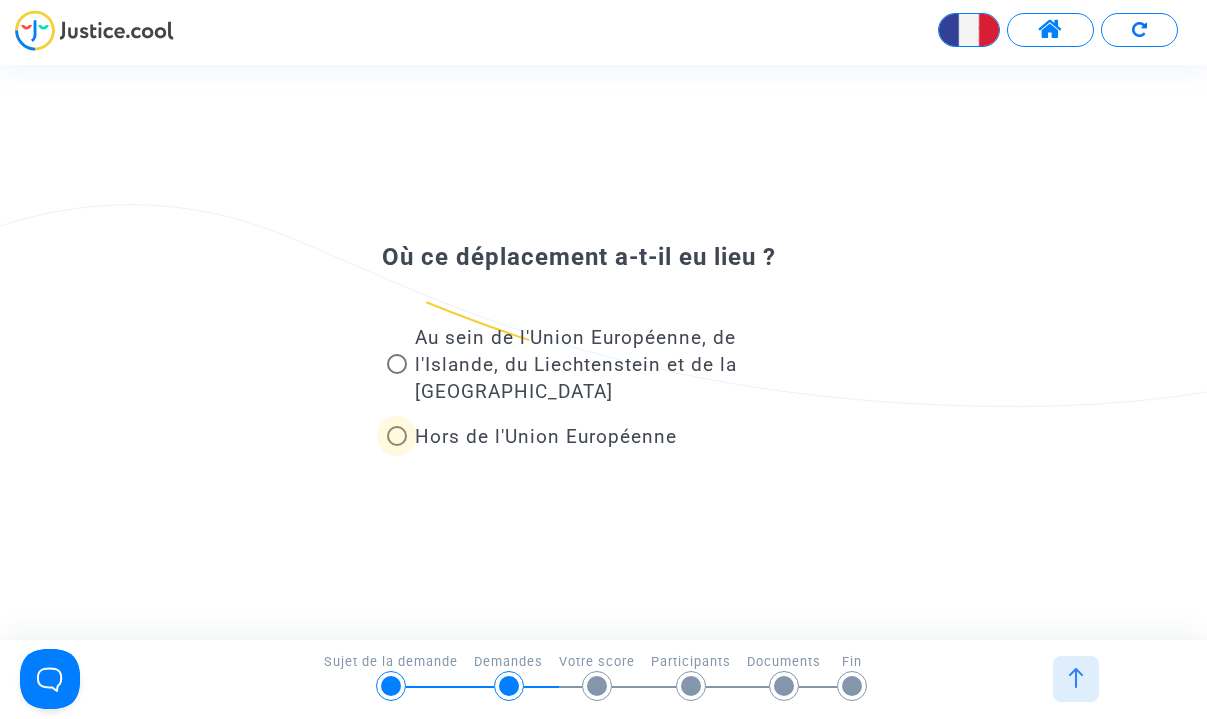 click at bounding box center (397, 436) 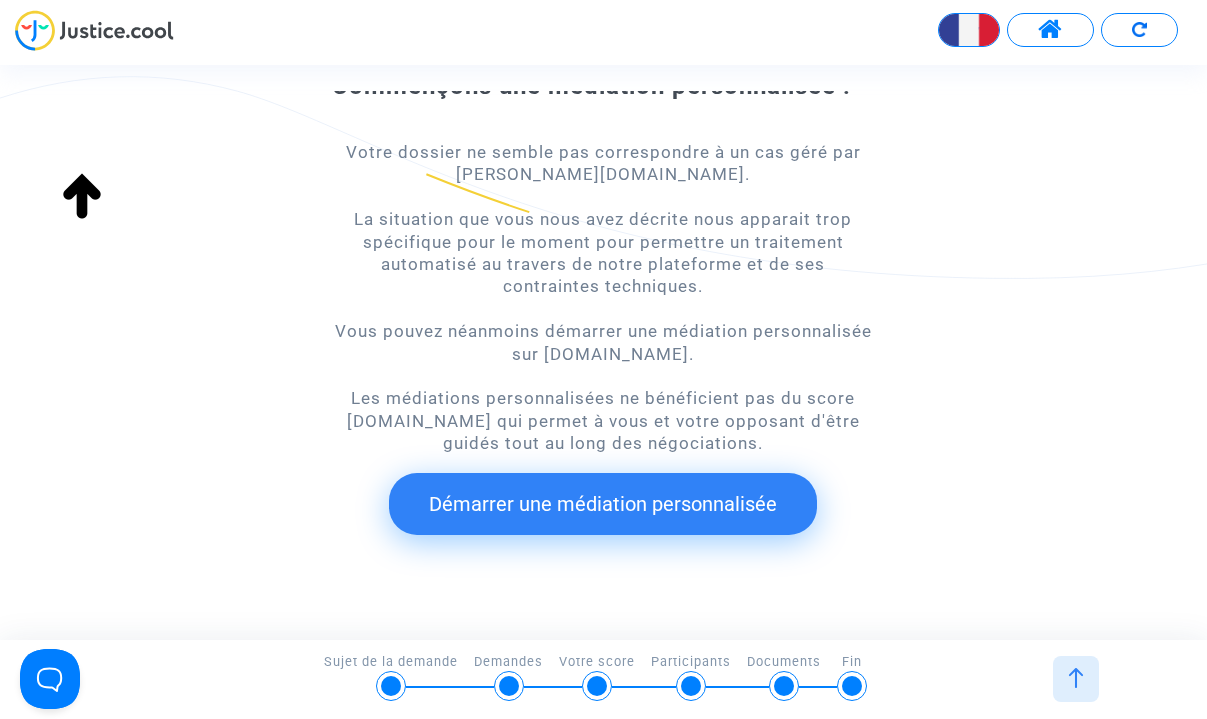 scroll, scrollTop: 187, scrollLeft: 0, axis: vertical 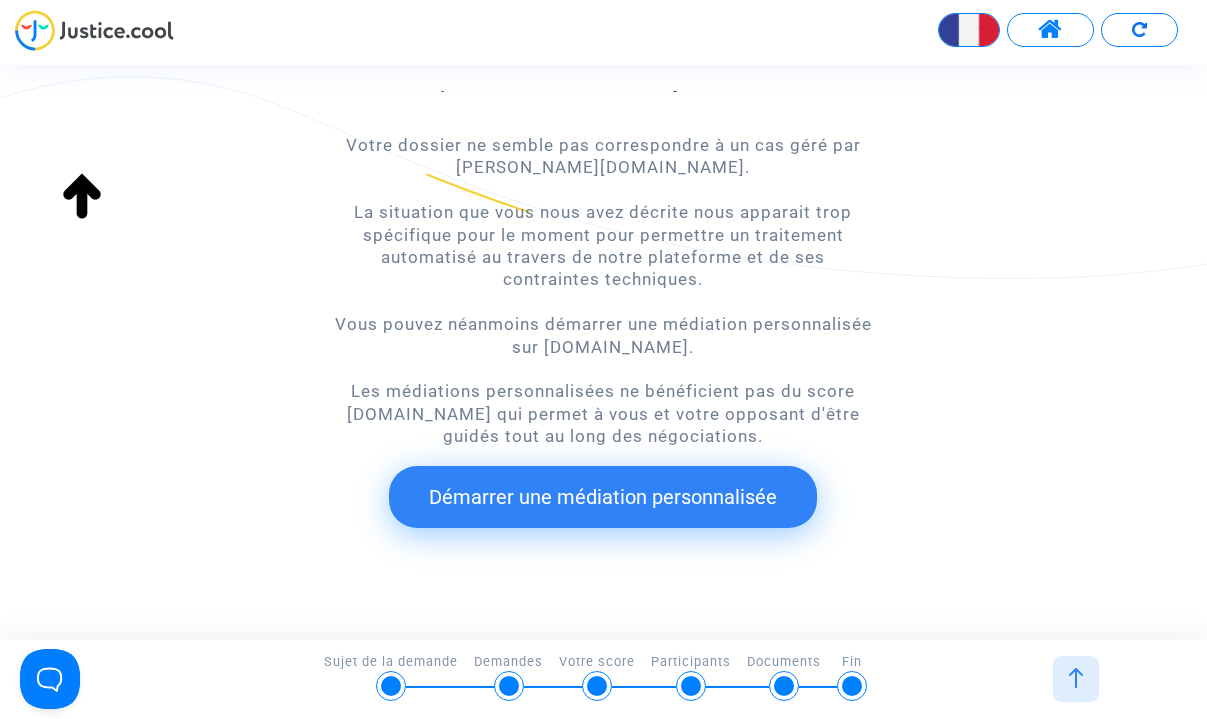 click on "Démarrer une médiation personnalisée" 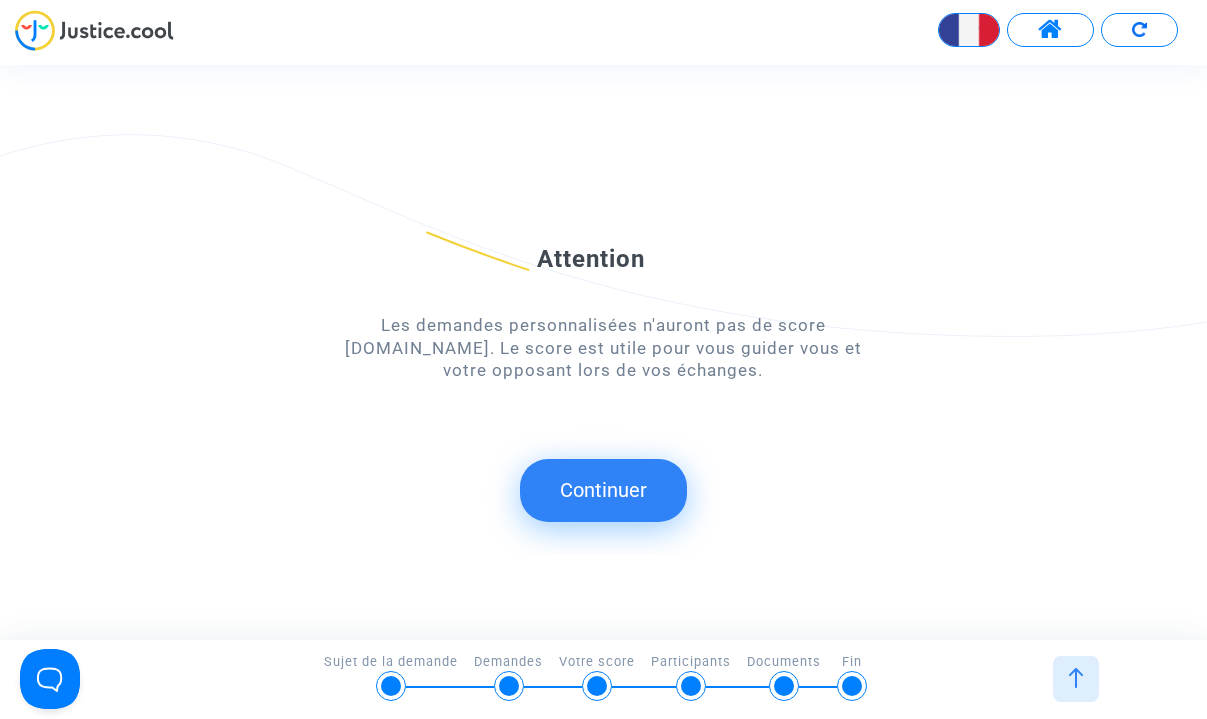 scroll, scrollTop: 0, scrollLeft: 0, axis: both 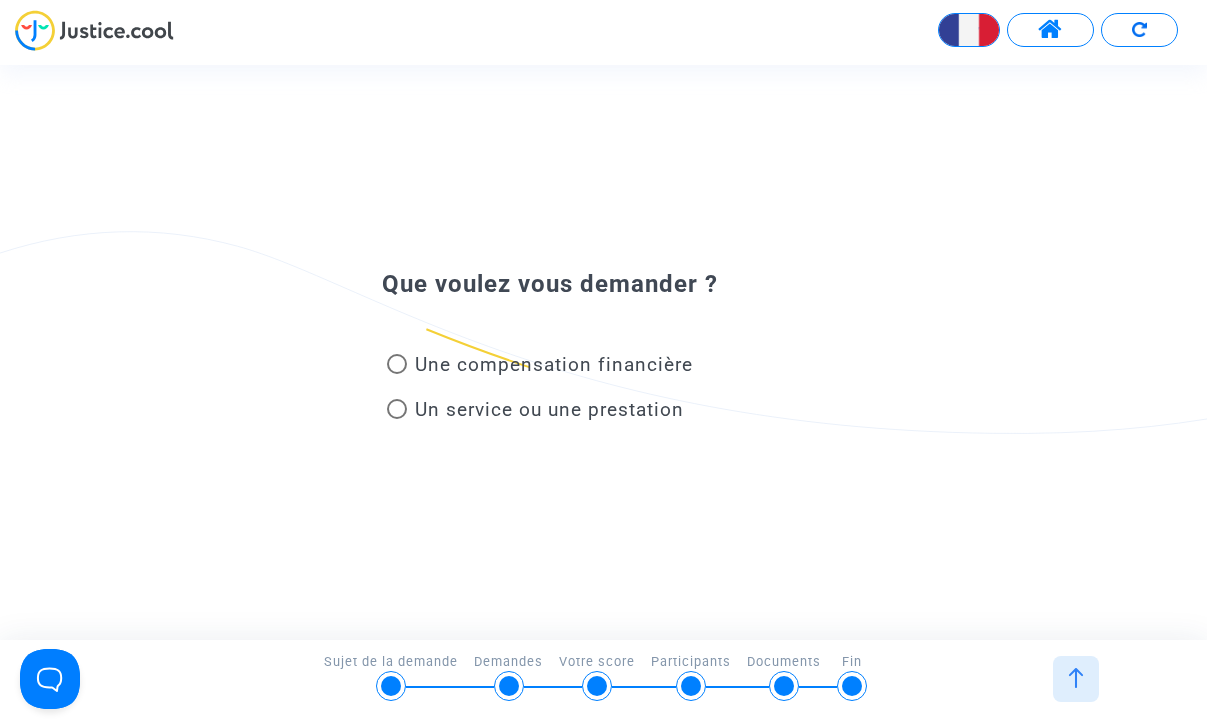 click on "Une compensation financière" at bounding box center (550, 364) 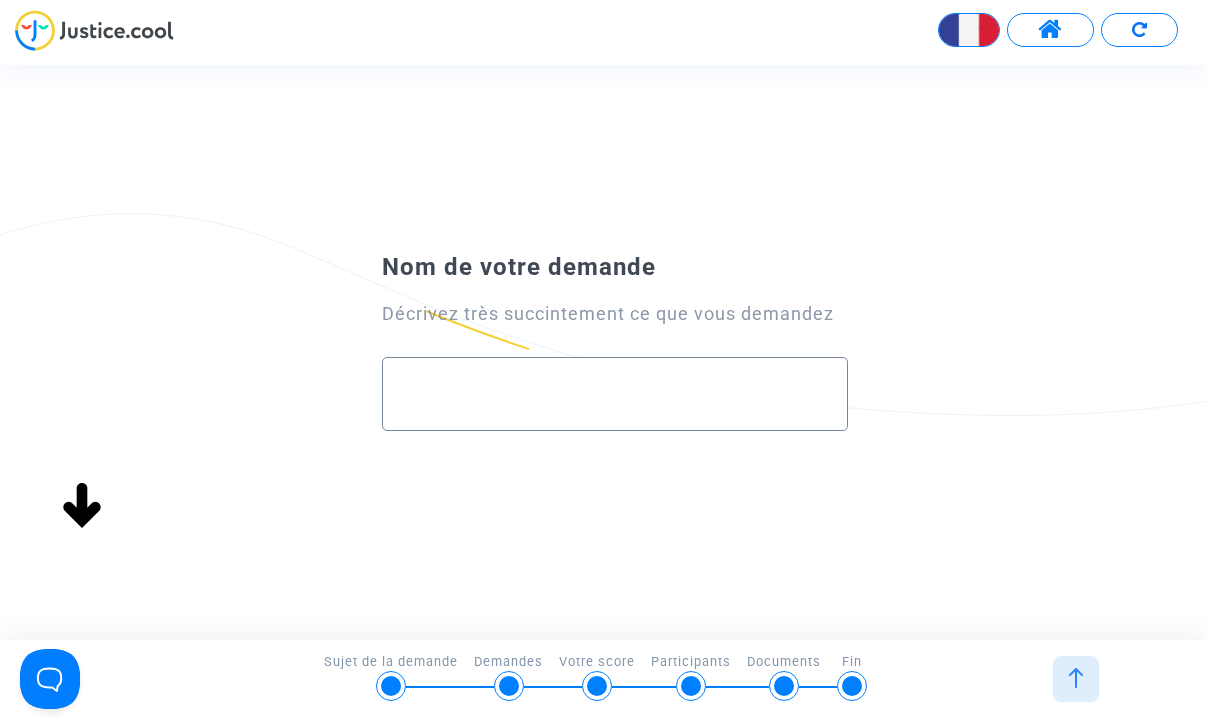 click at bounding box center (615, 394) 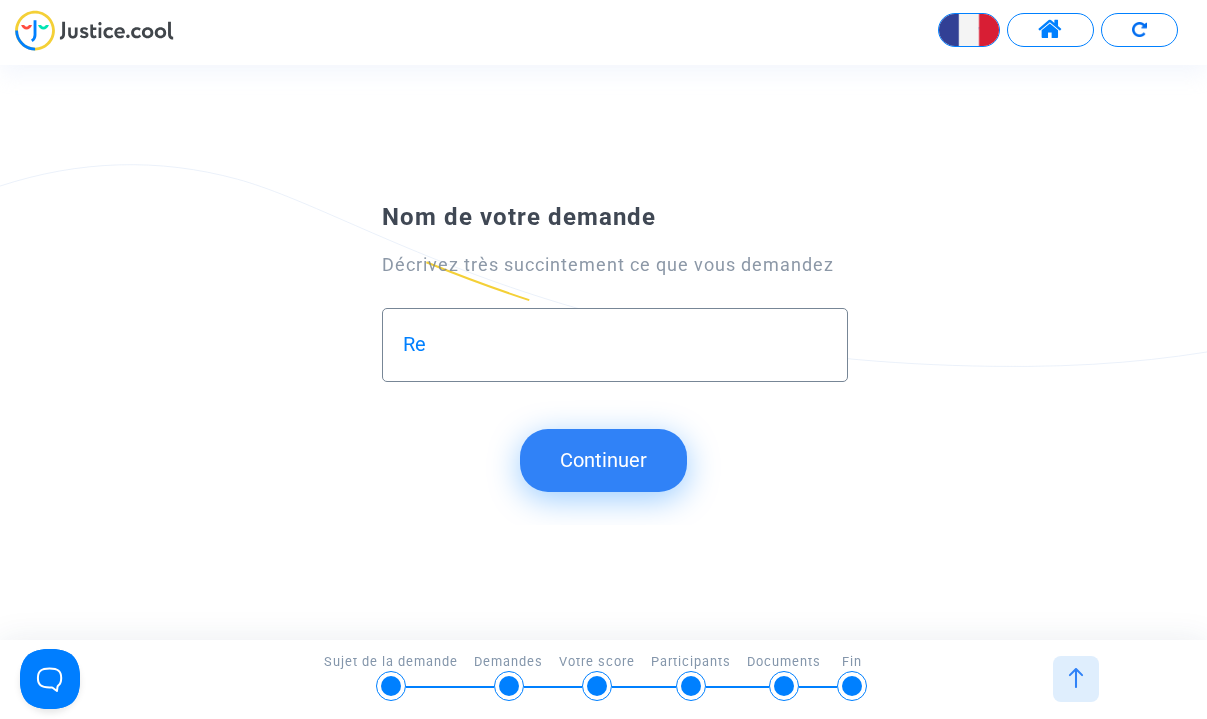 type on "R" 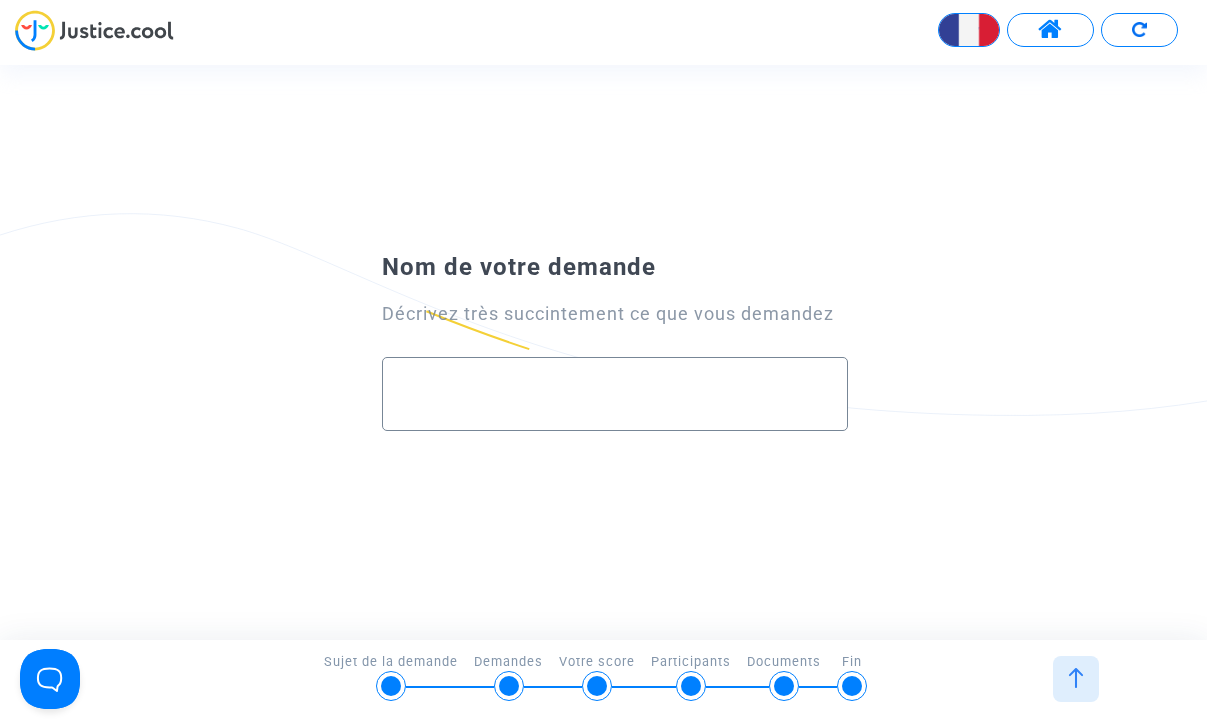 type on "a" 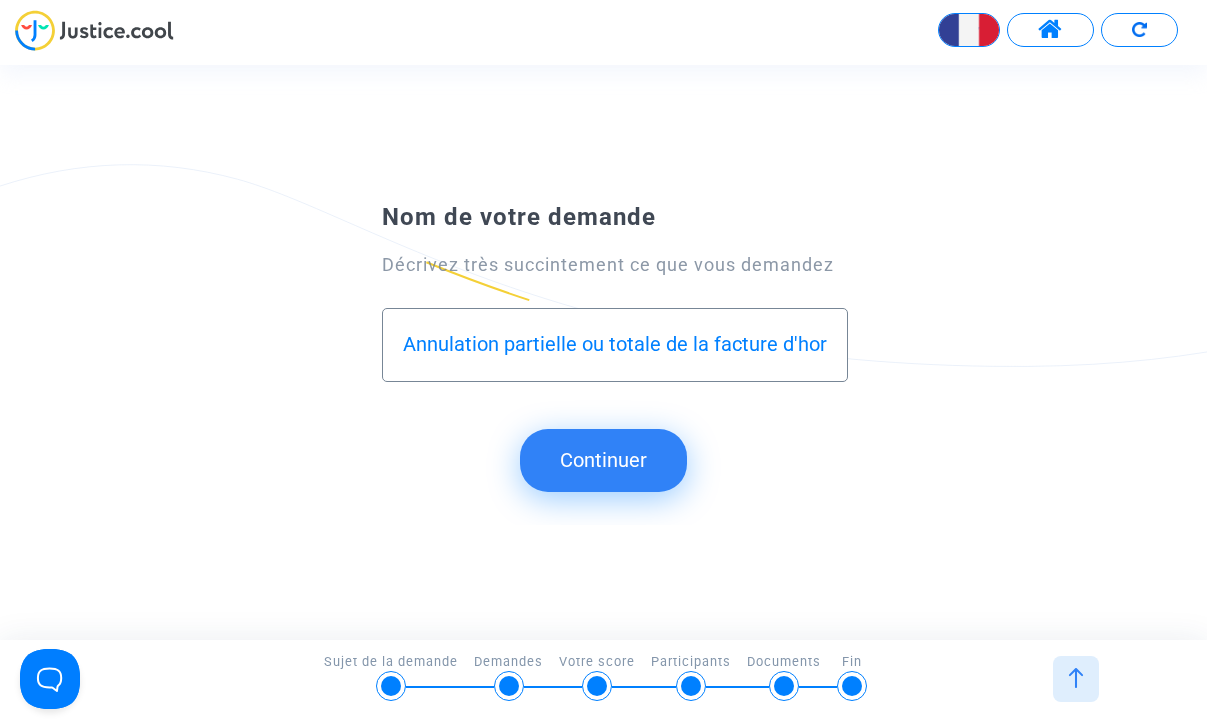 type on "Annulation partielle ou totale de la facture d'hors-forfait en raison de l'absence de messages d'alertes permettant un suivi de la consommation" 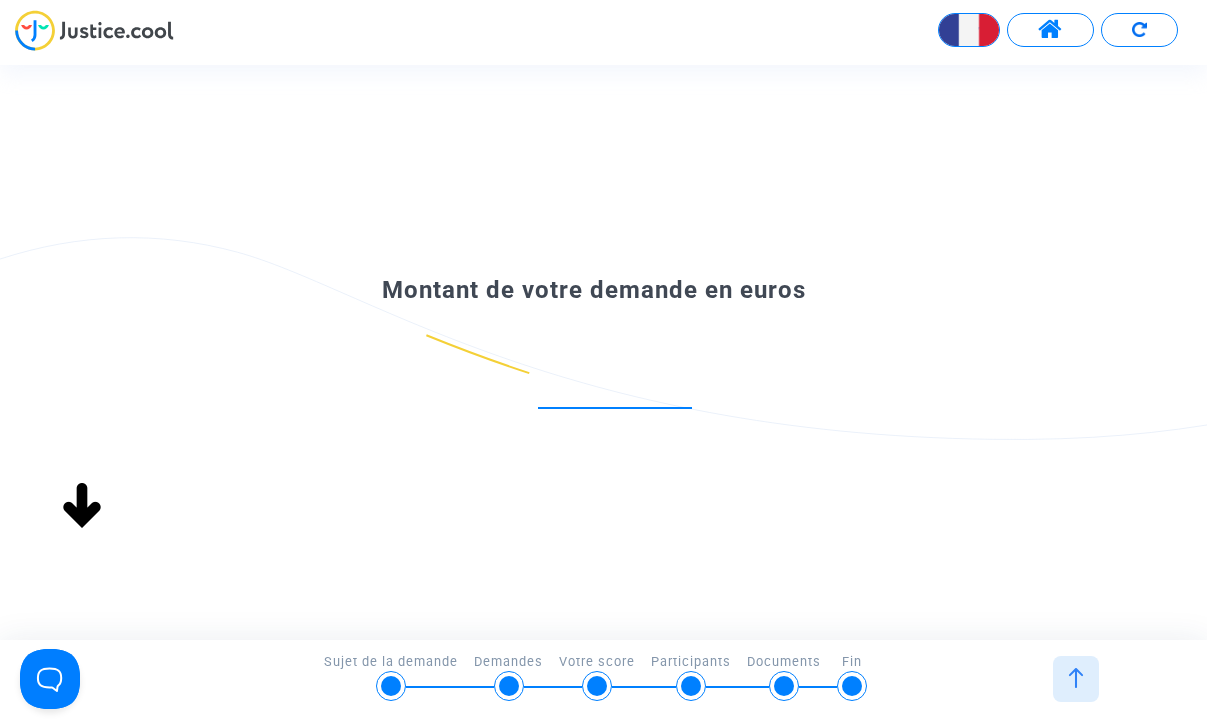 click at bounding box center [615, 386] 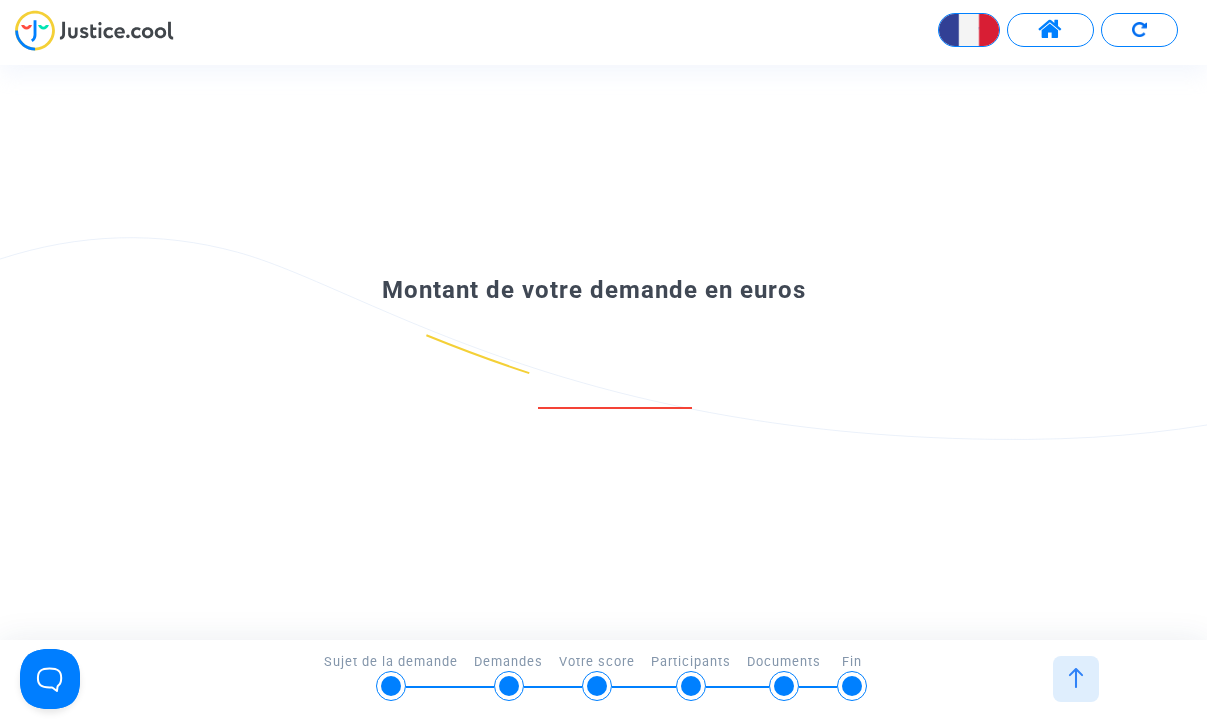 click at bounding box center [615, 386] 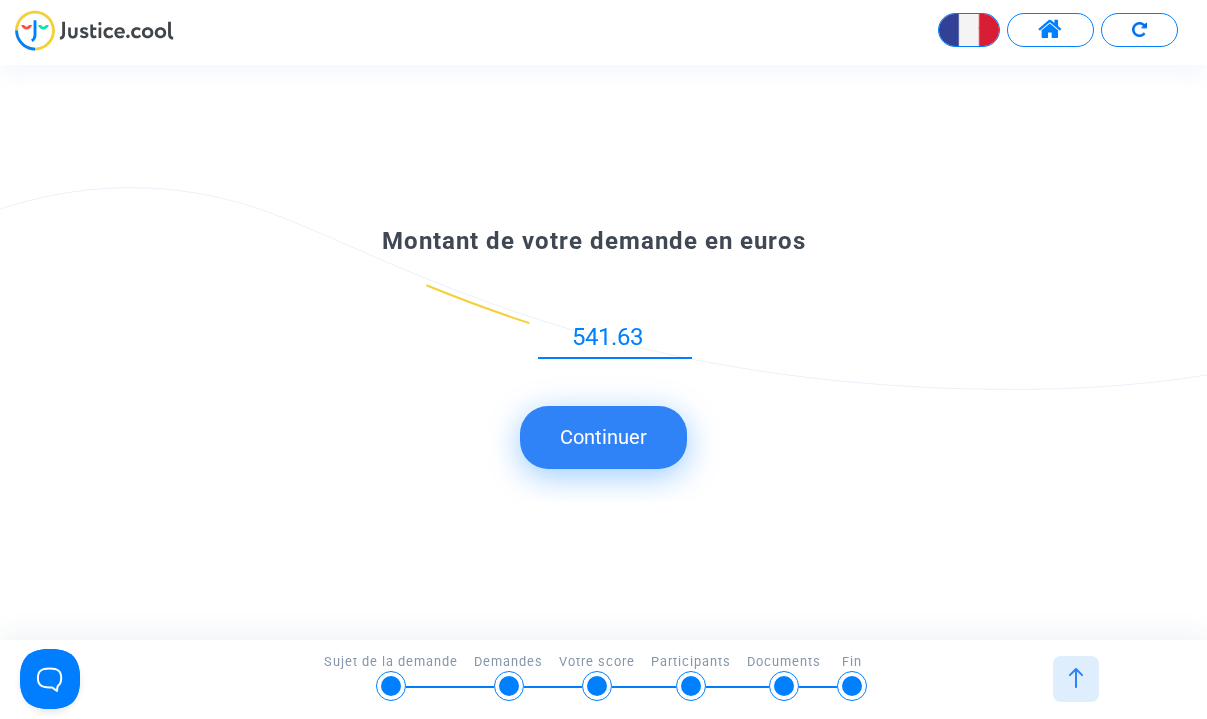 type on "541.63" 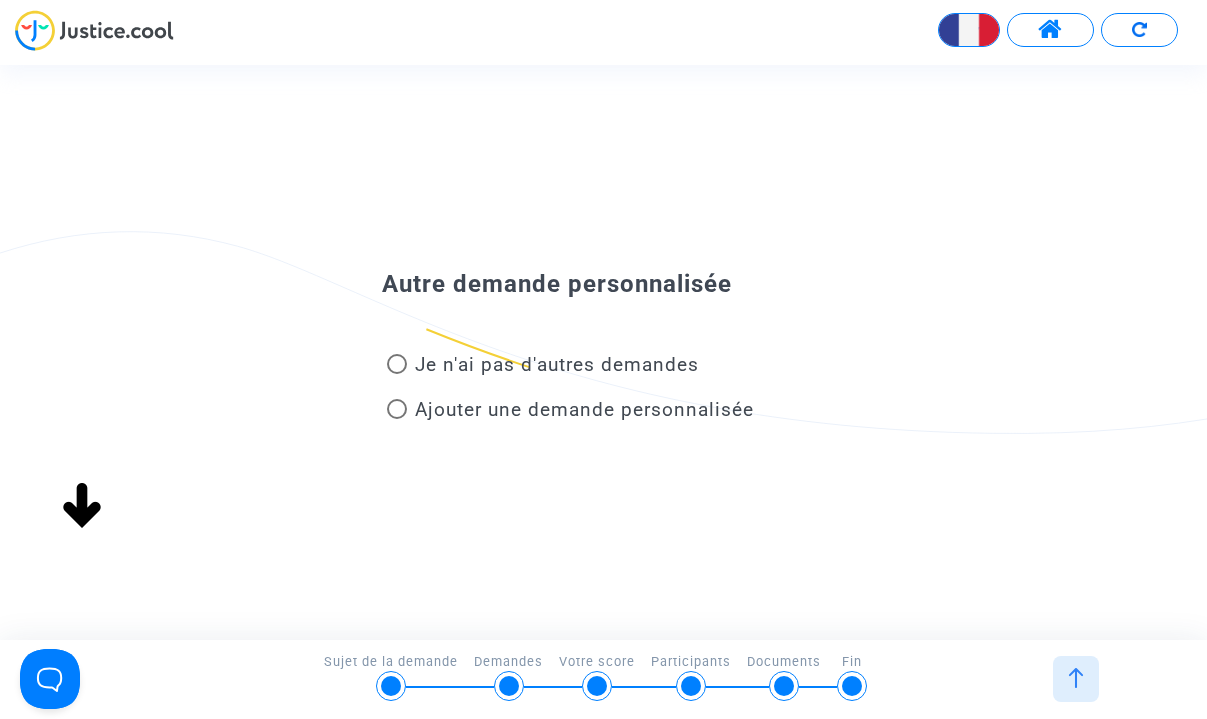 click on "Montant de votre demande en euros  541.63    Continuer" 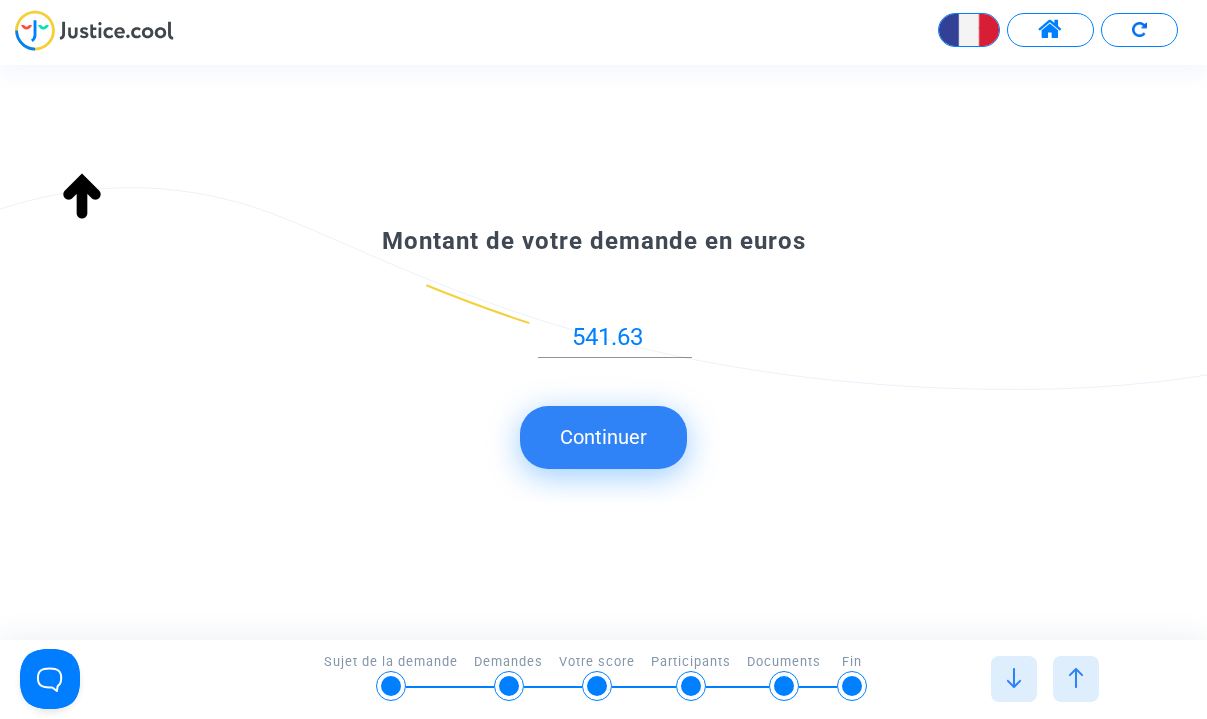 click on "Continuer" 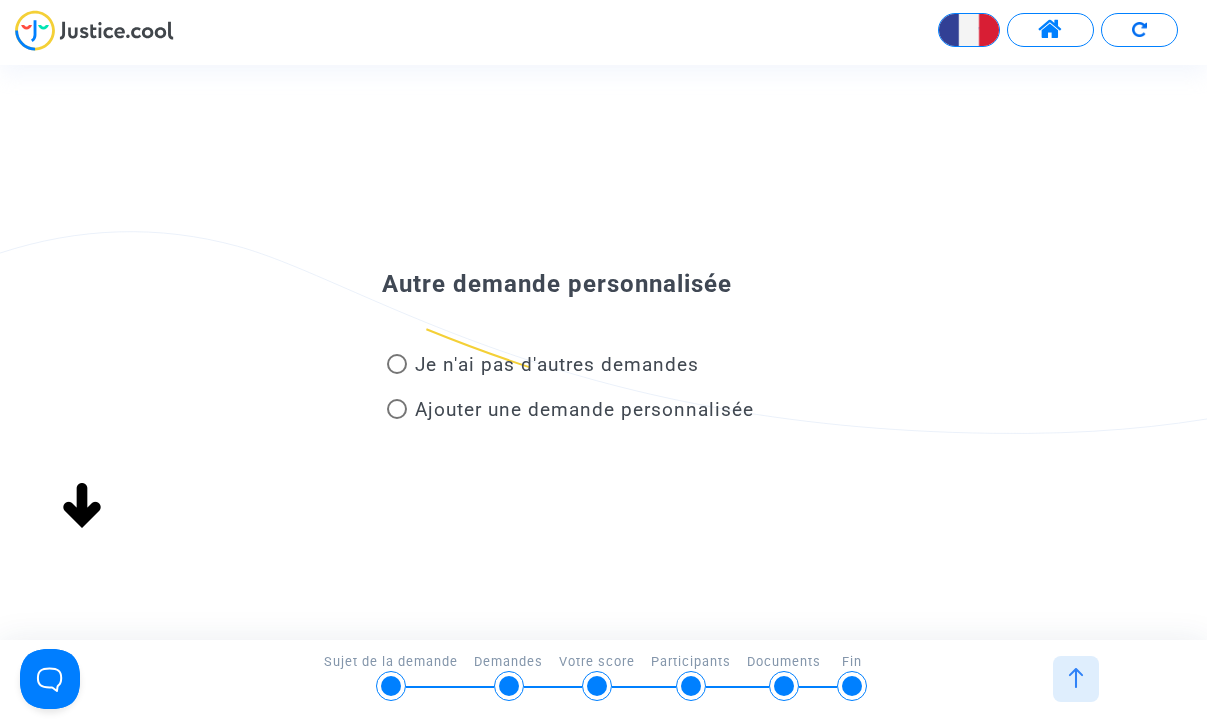 click at bounding box center [397, 409] 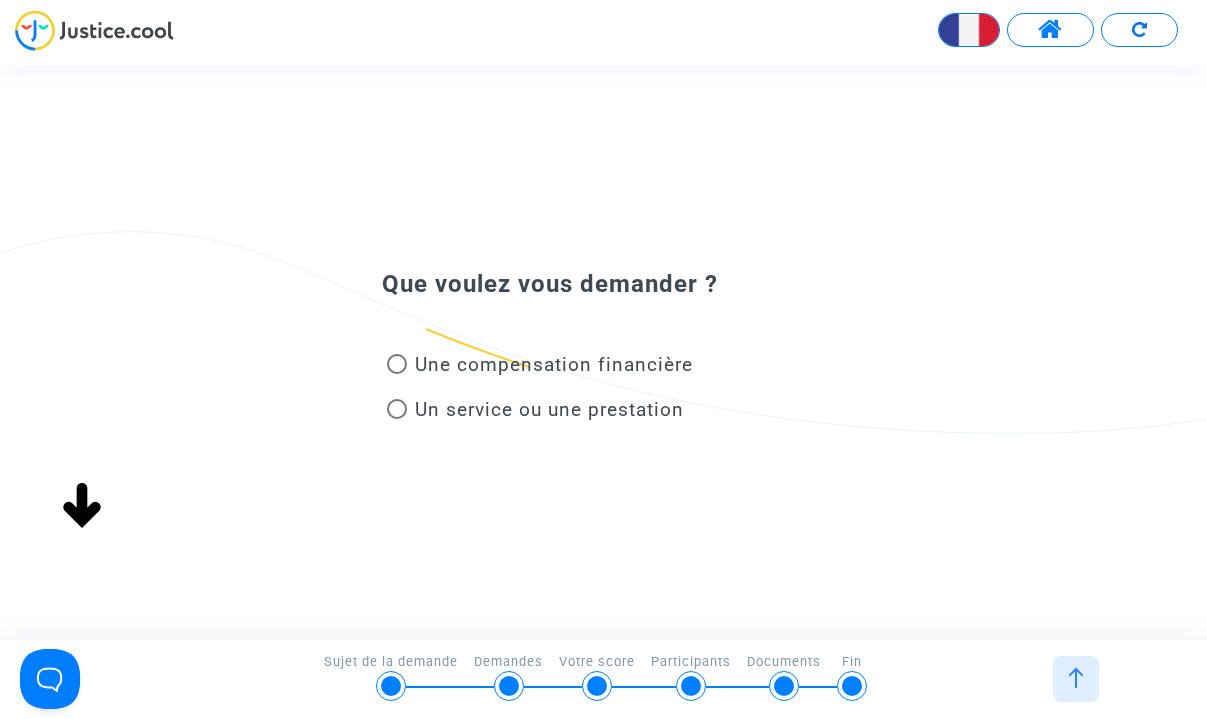 click at bounding box center (397, 409) 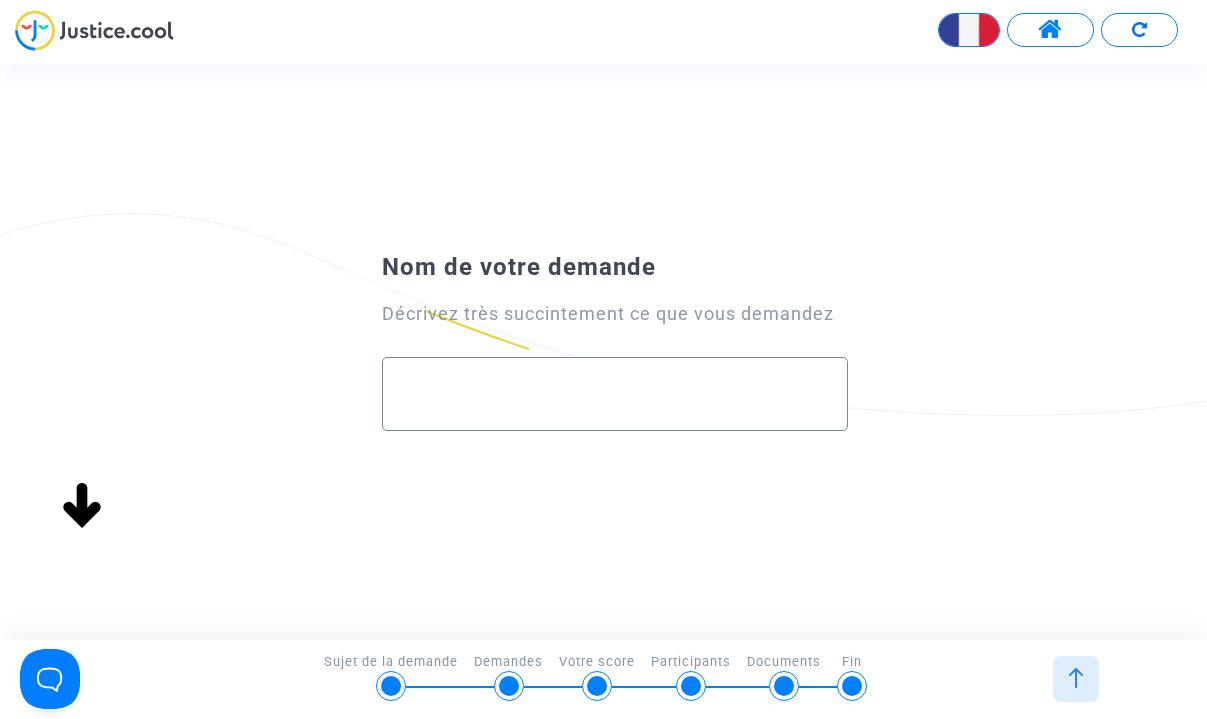 click at bounding box center (615, 394) 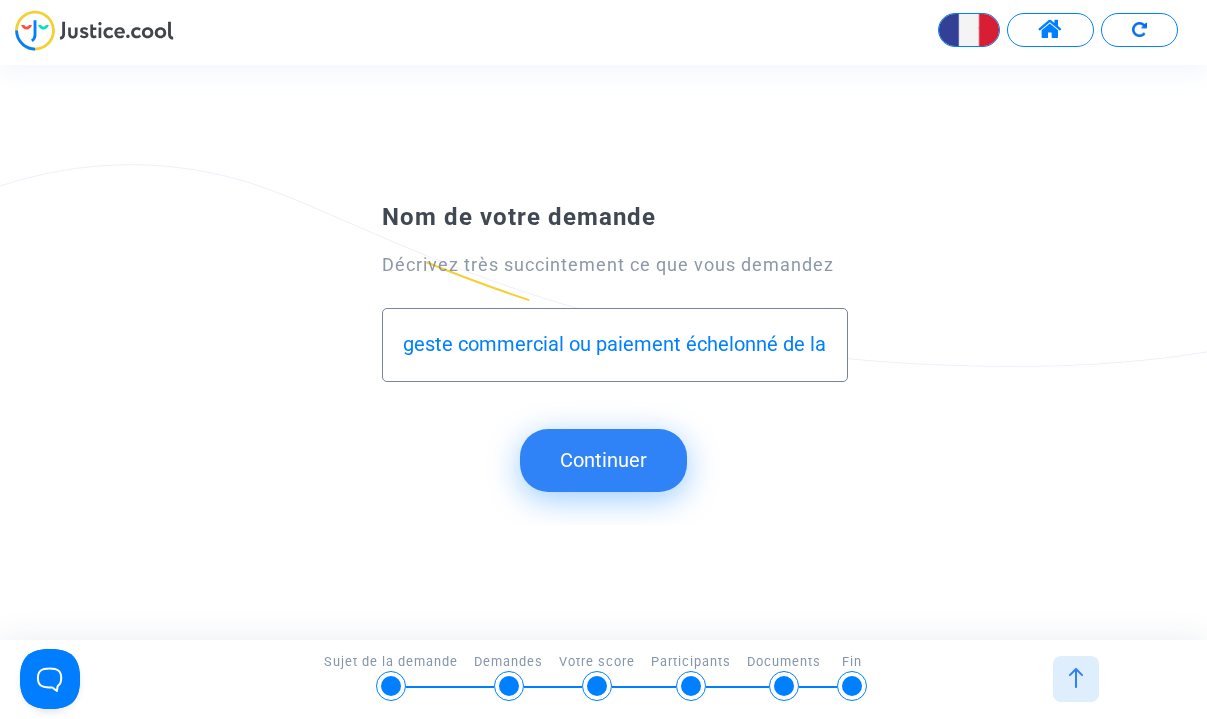 type on "geste commercial ou paiement échelonné de la facture ainsi qu'annulation des tarifs abusifs contraire à la grille tarifaire d l'opérateur même" 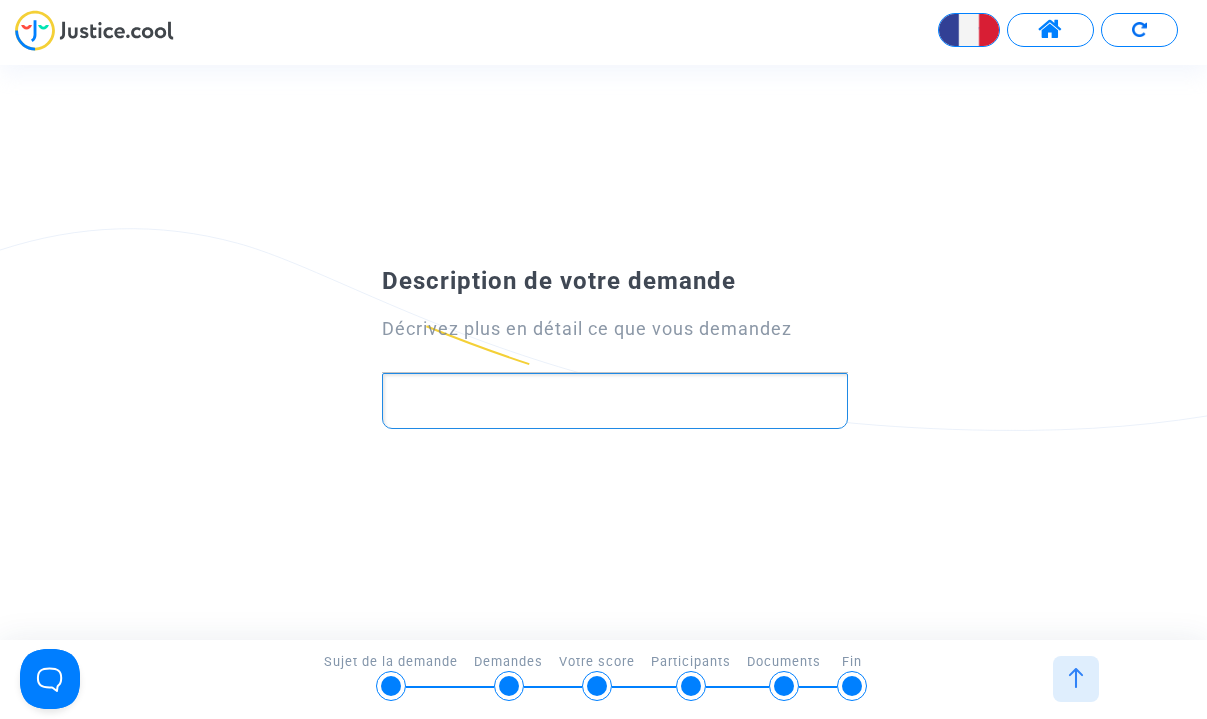 click 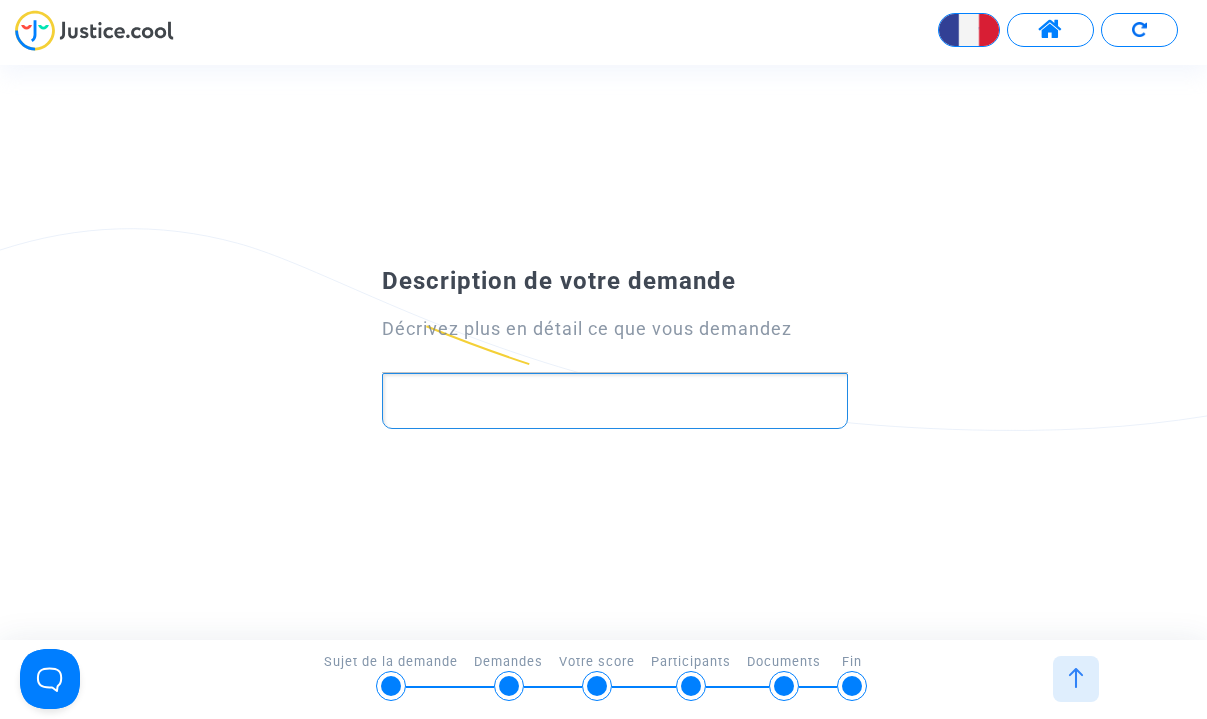 scroll, scrollTop: 0, scrollLeft: 0, axis: both 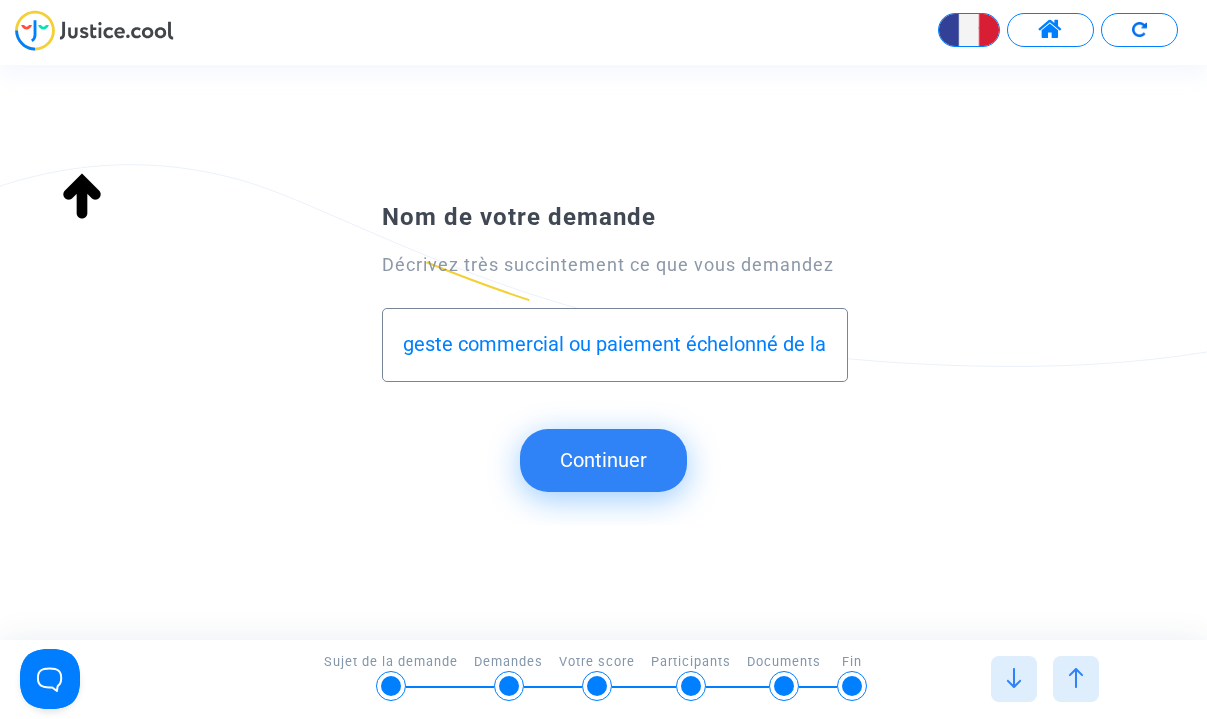 click on "Continuer" 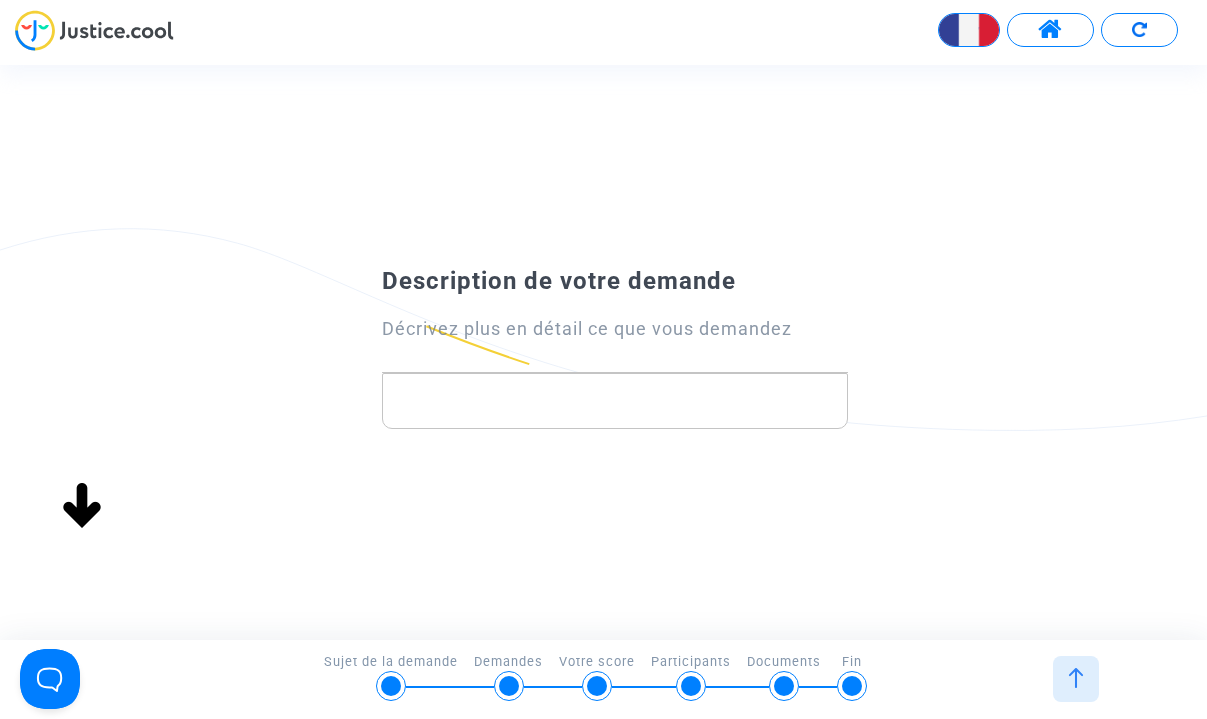 type 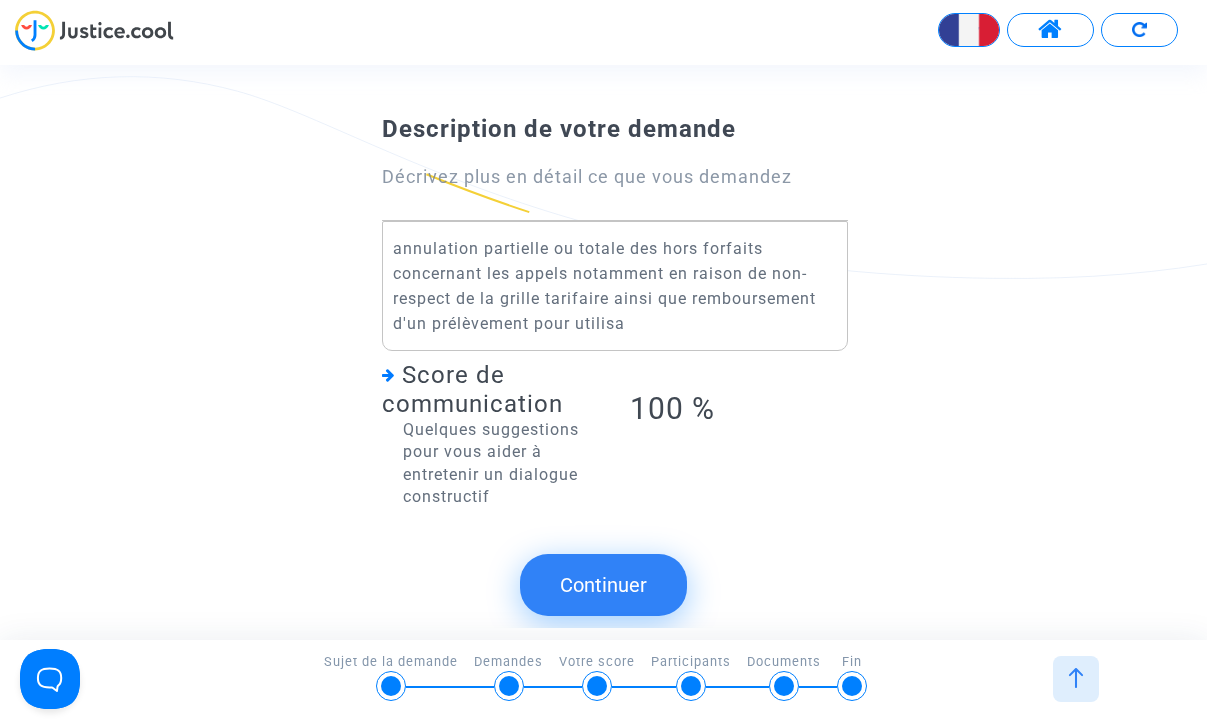 click on "Rich Text Editor annulation partielle ou totale des hors forfaits concernant les appels notamment en raison de non-respect de la grille tarifaire ainsi que remboursement d'un prélèvement pour utilisa Score de communication  Quelques suggestions pour vous aider à entretenir un dialogue constructif  100 %" 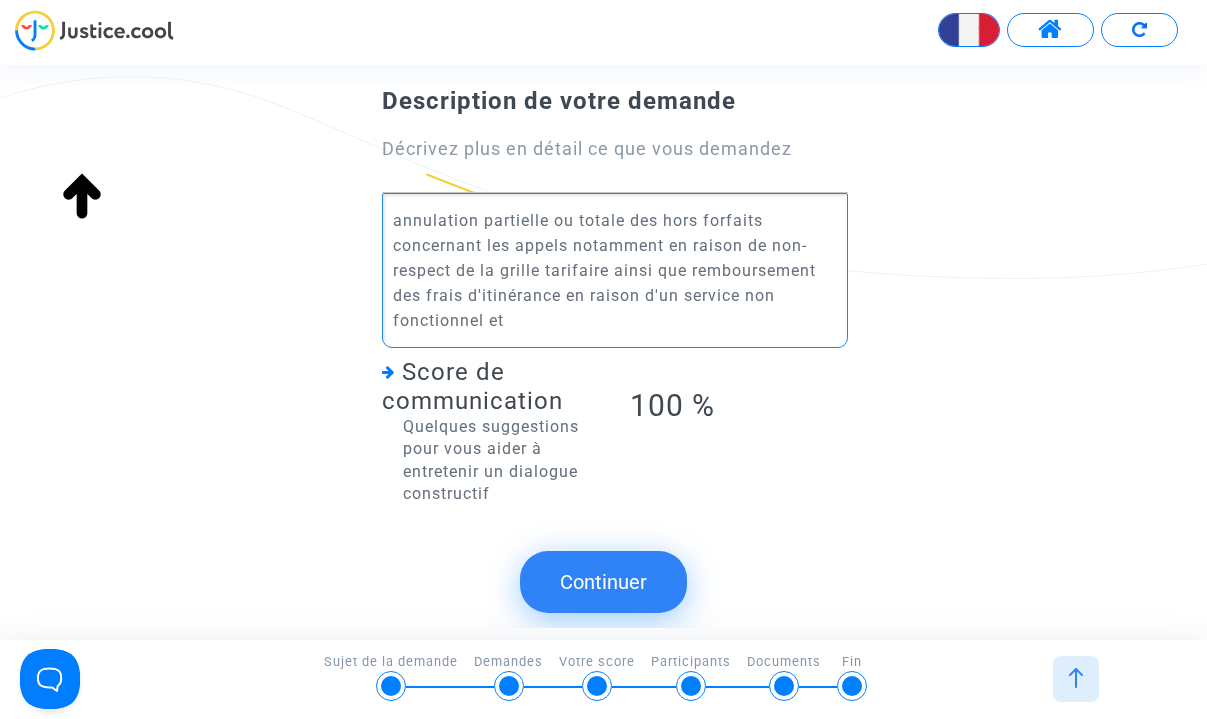 scroll, scrollTop: 26, scrollLeft: 0, axis: vertical 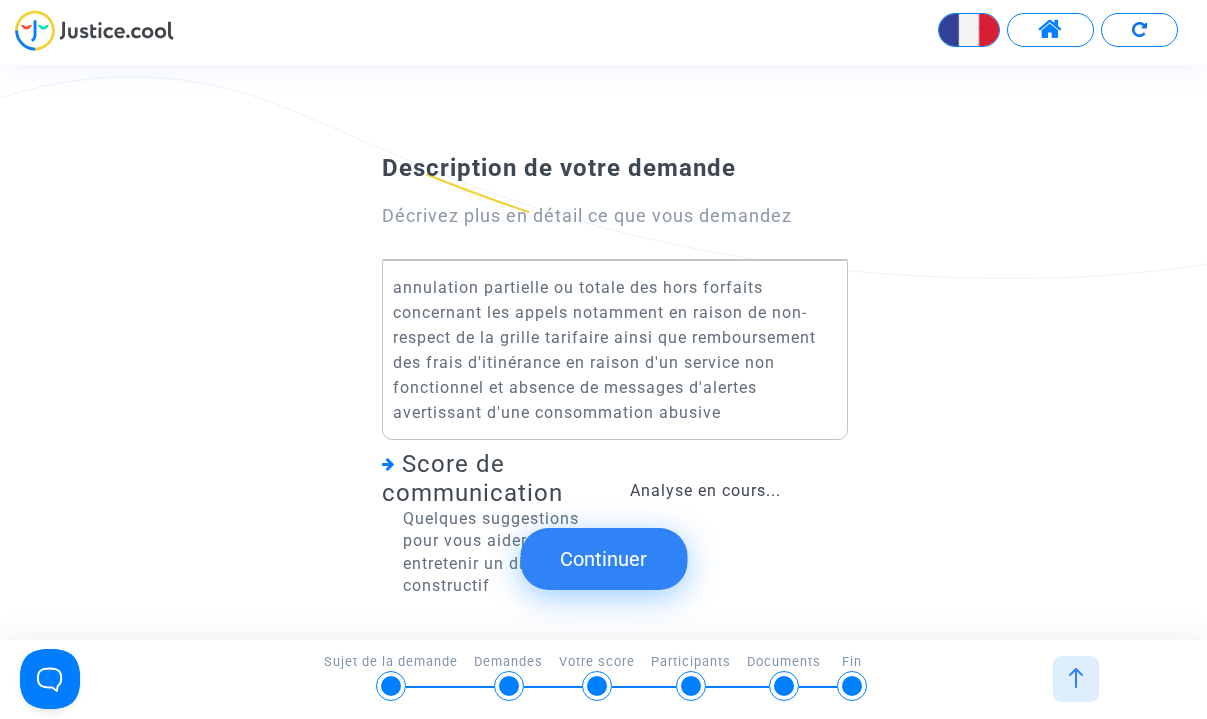 click on "Continuer" 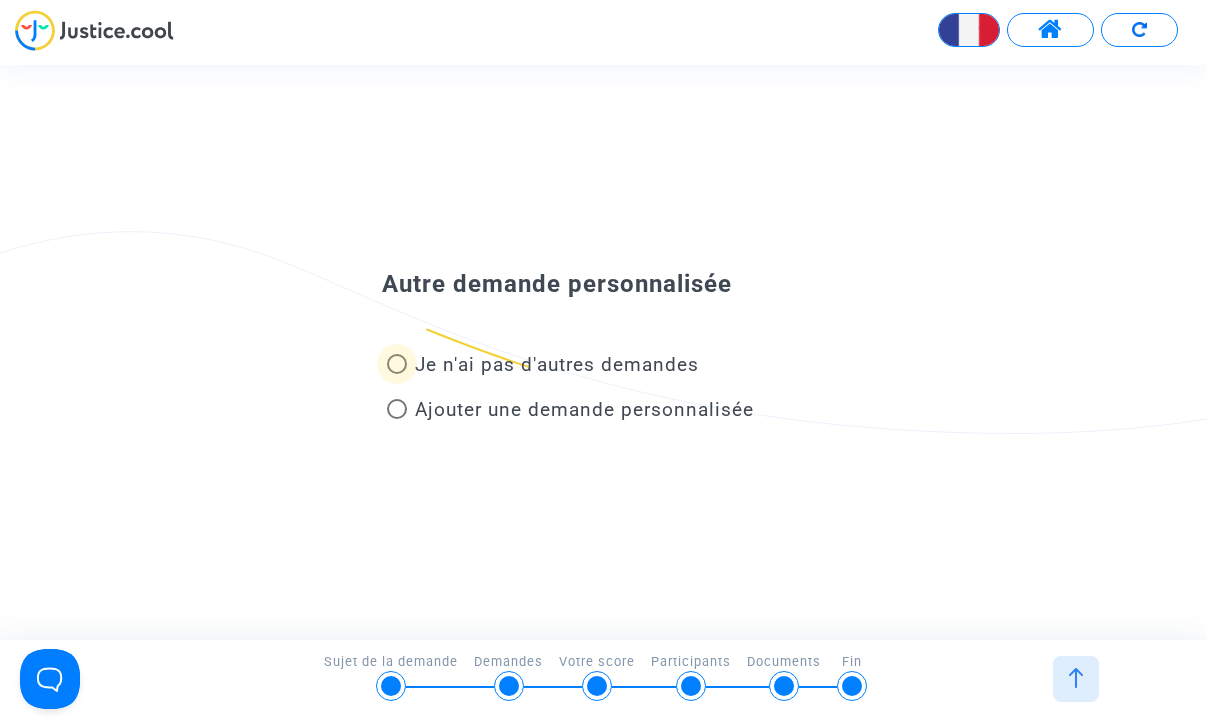 click at bounding box center (397, 364) 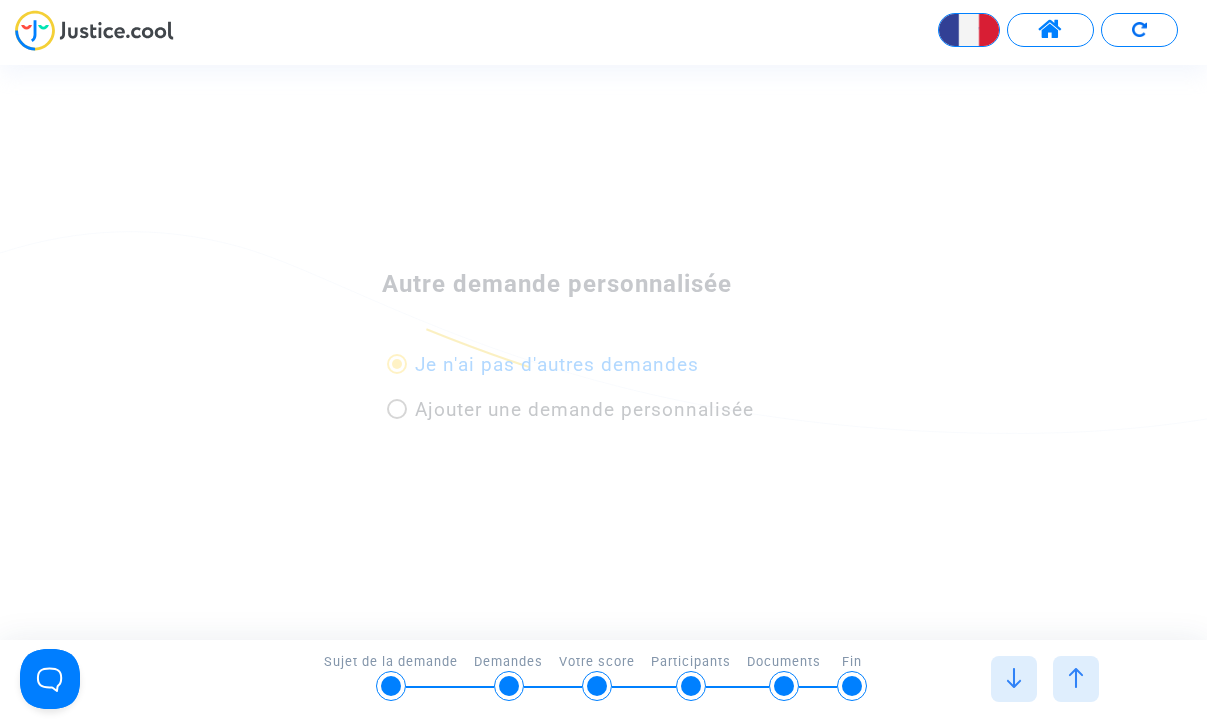 scroll, scrollTop: 0, scrollLeft: 0, axis: both 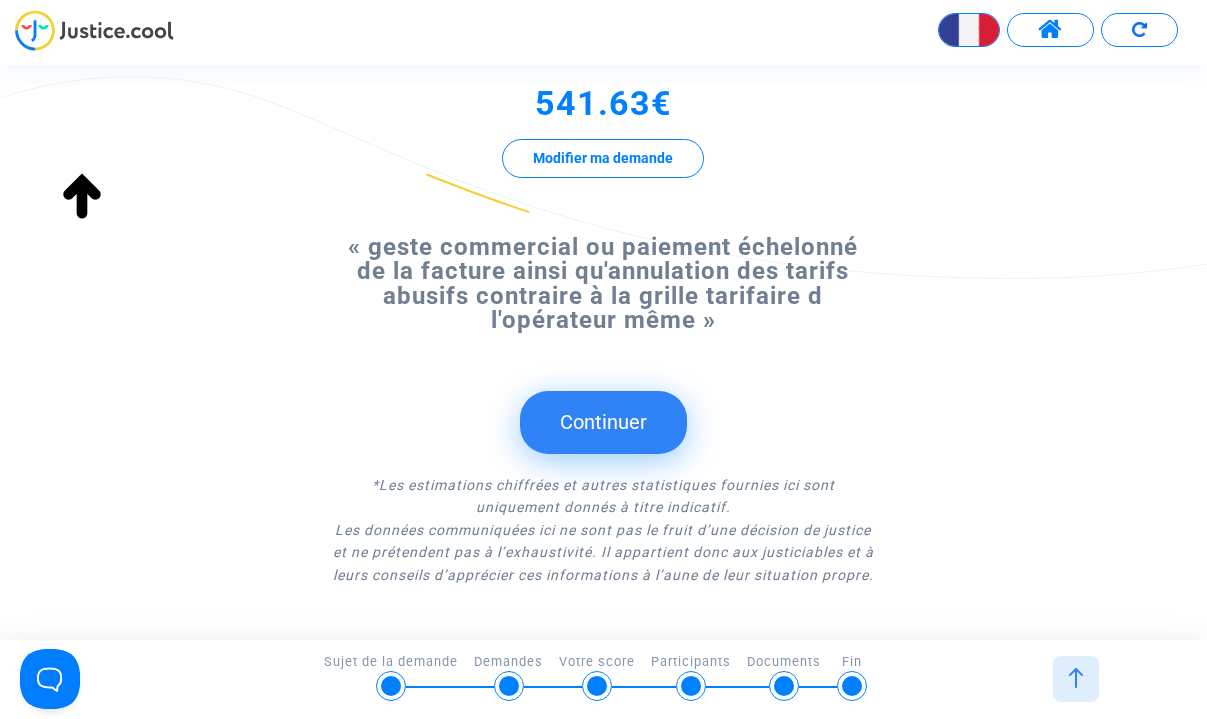 click on "Continuer" 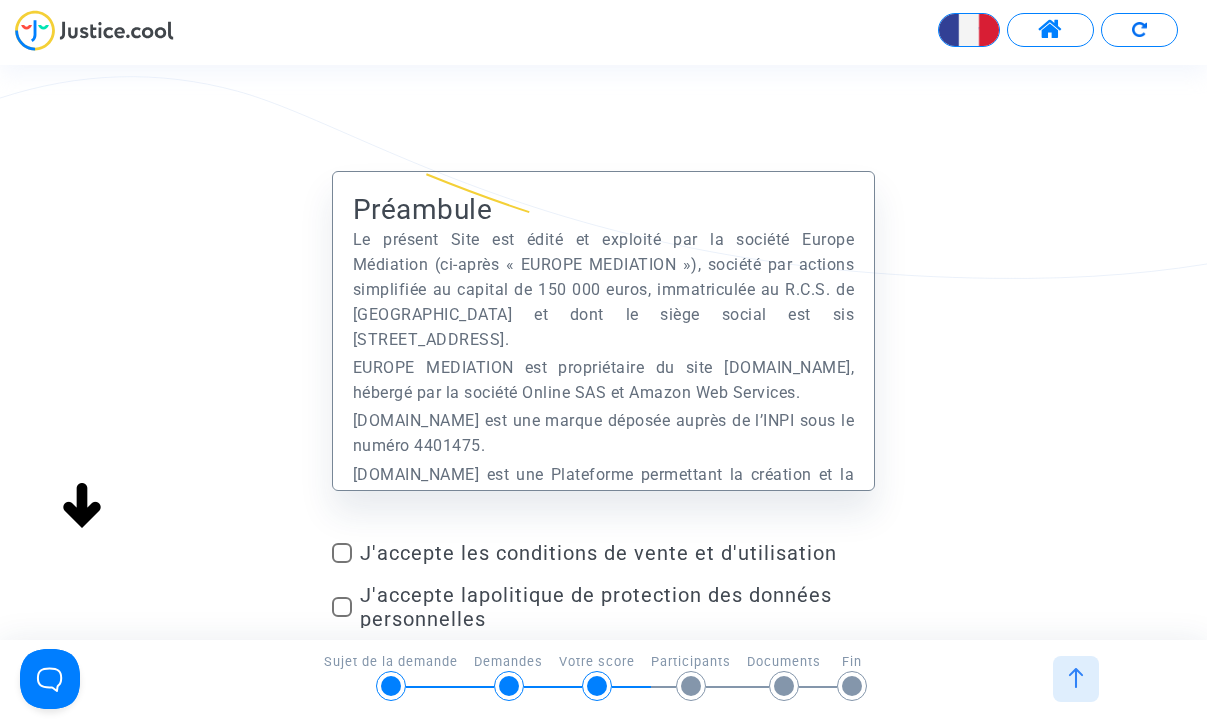 scroll, scrollTop: 741, scrollLeft: 0, axis: vertical 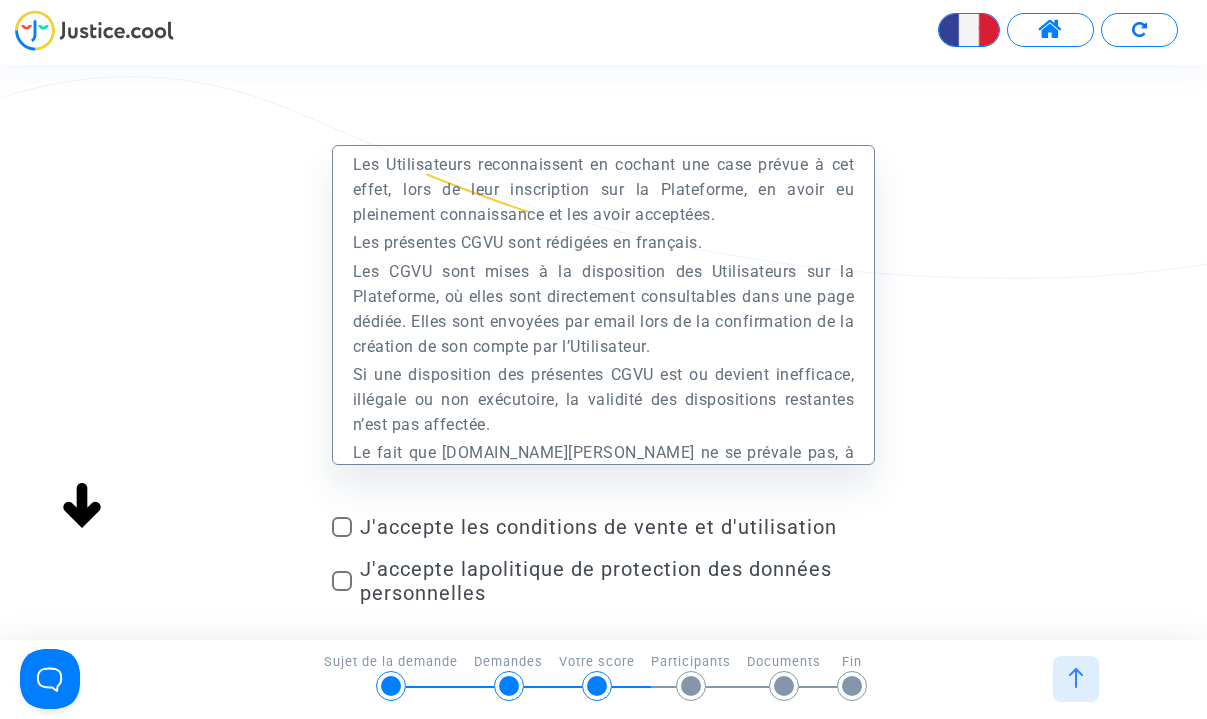 click on "Préambule
Le présent Site est édité et exploité par la société Europe Médiation (ci-après « EUROPE MEDIATION »), société par actions simplifiée au capital de 150 000 euros, immatriculée au R.C.S. de Créteil et dont le siège social est sis 112 avenue de Paris CS 60002 94306 VINCENNES CEDEX.
EUROPE MEDIATION est propriétaire du site www.justice.cool, hébergé par la société Online SAS et Amazon Web Services.
Justice.cool est une marque déposée auprès de l’INPI sous le numéro 4401475.
Justice.cool est une Plateforme permettant la création et la gestion d’un dossier de Justice collaboratif et digital et facilitant un traitement industriel et optimisé des contentieux.
EUROPE MEDIATION est également une société de médiation, exerçant ses fonctions en ligne, conformément aux dispositions de la loi n°95-125 du 8 février 1995 et de l’article 4 de la loi n°2019-22 du 23 mars 2019 et agréée auprès de la Cour d’appel de Montpellier." 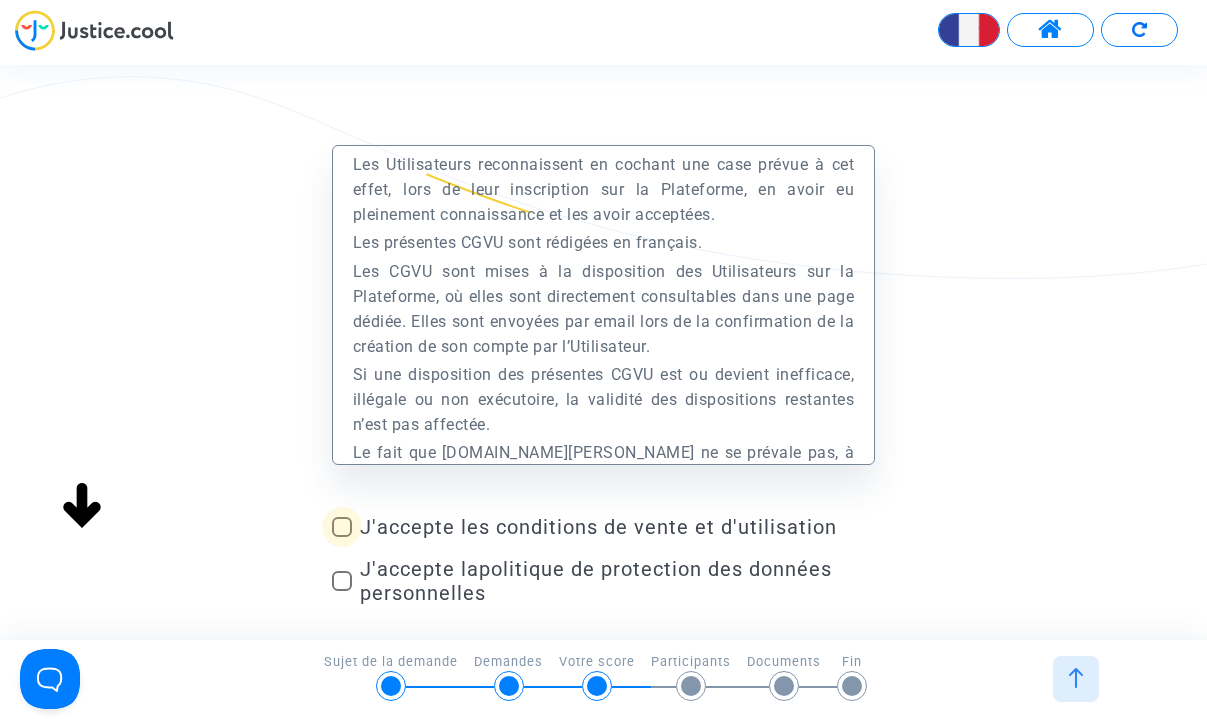 click at bounding box center (342, 527) 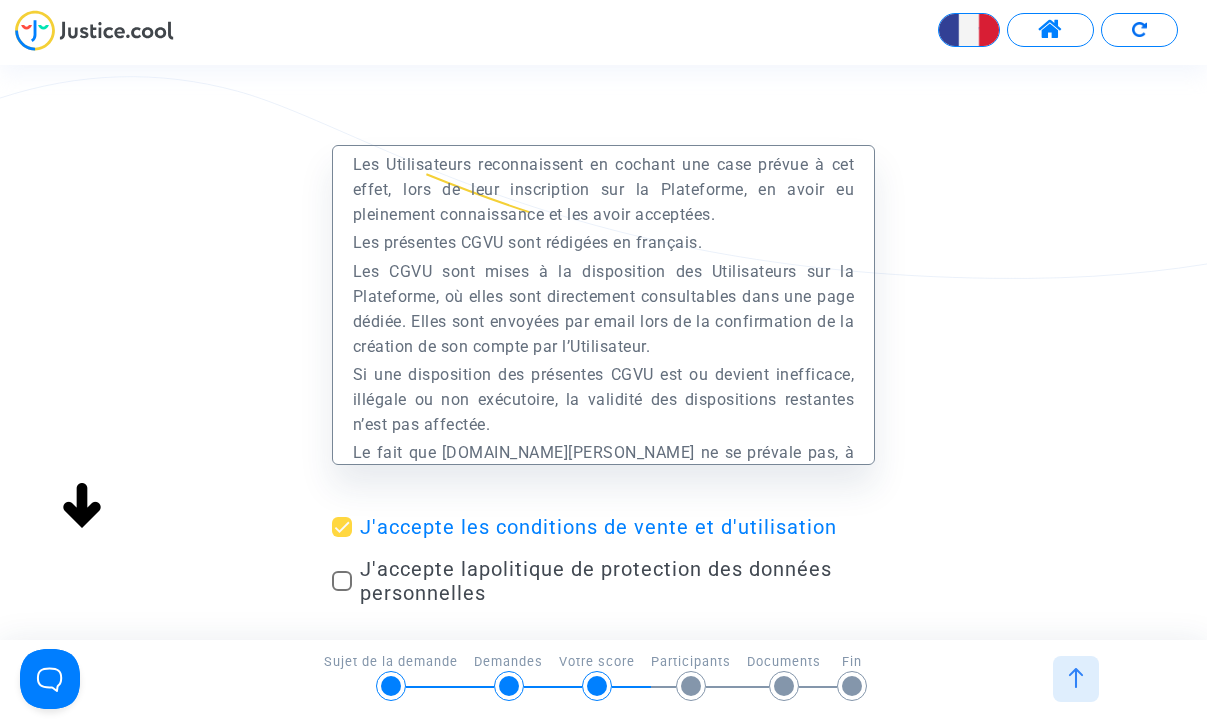 click at bounding box center [342, 581] 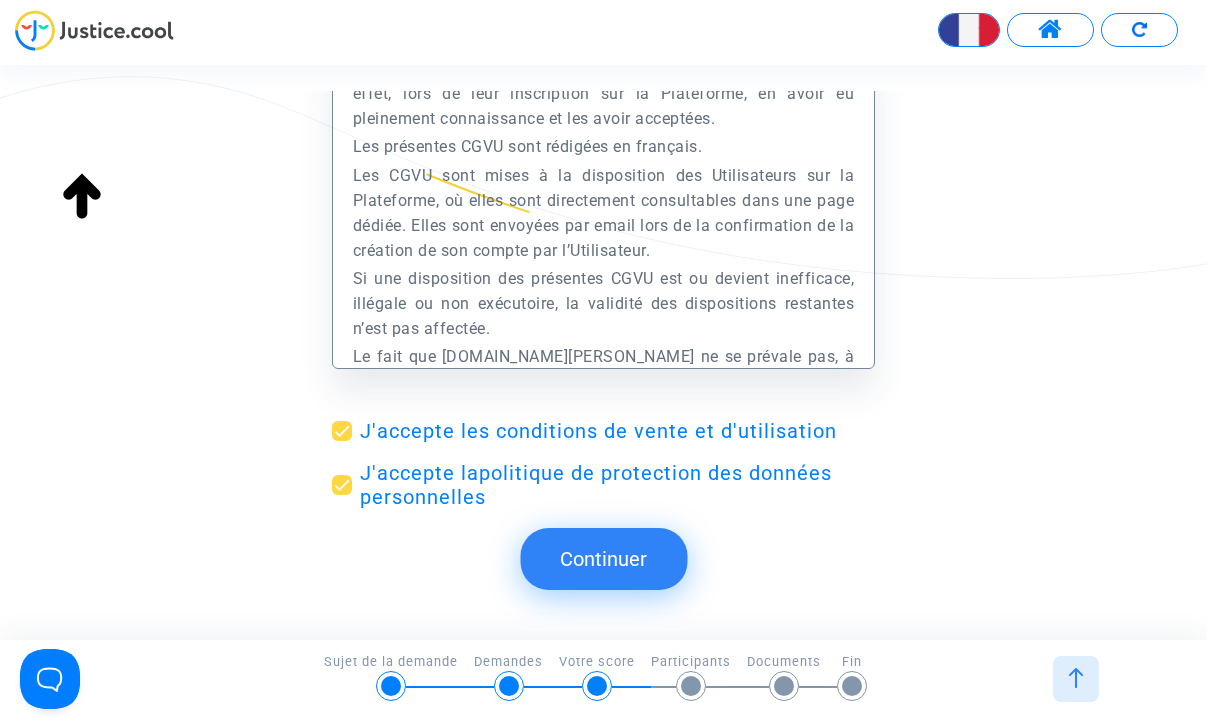 scroll, scrollTop: 162, scrollLeft: 0, axis: vertical 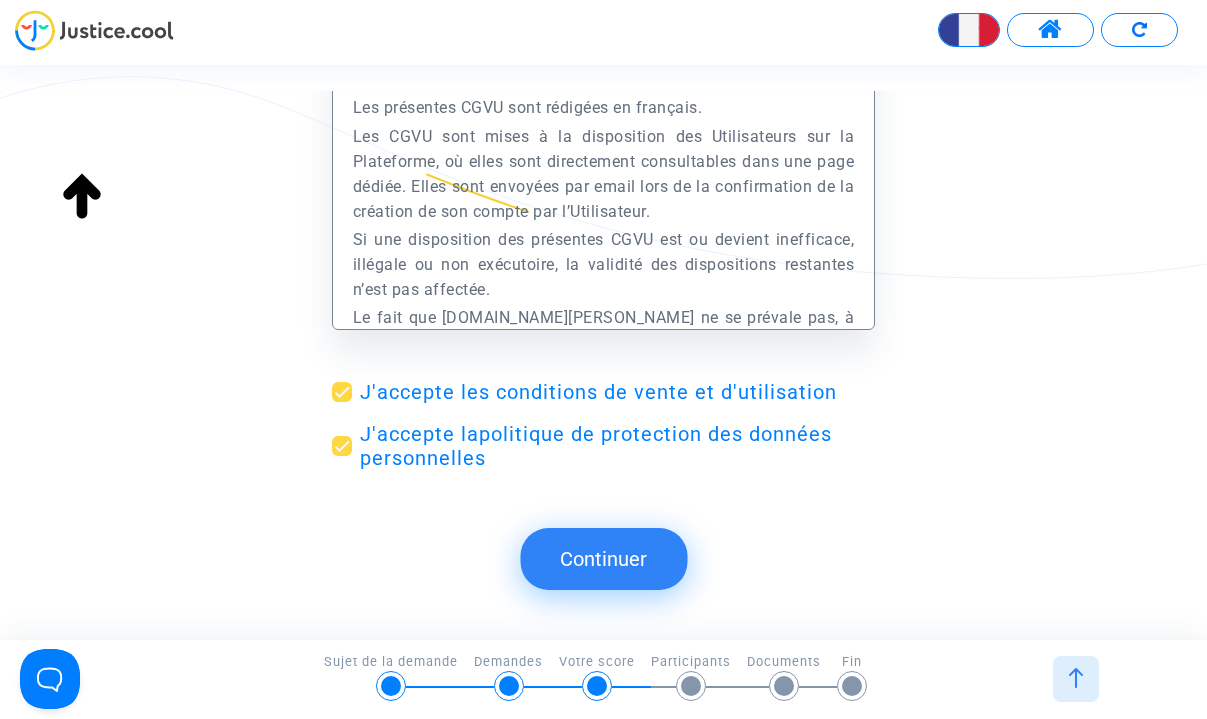 click on "Continuer" 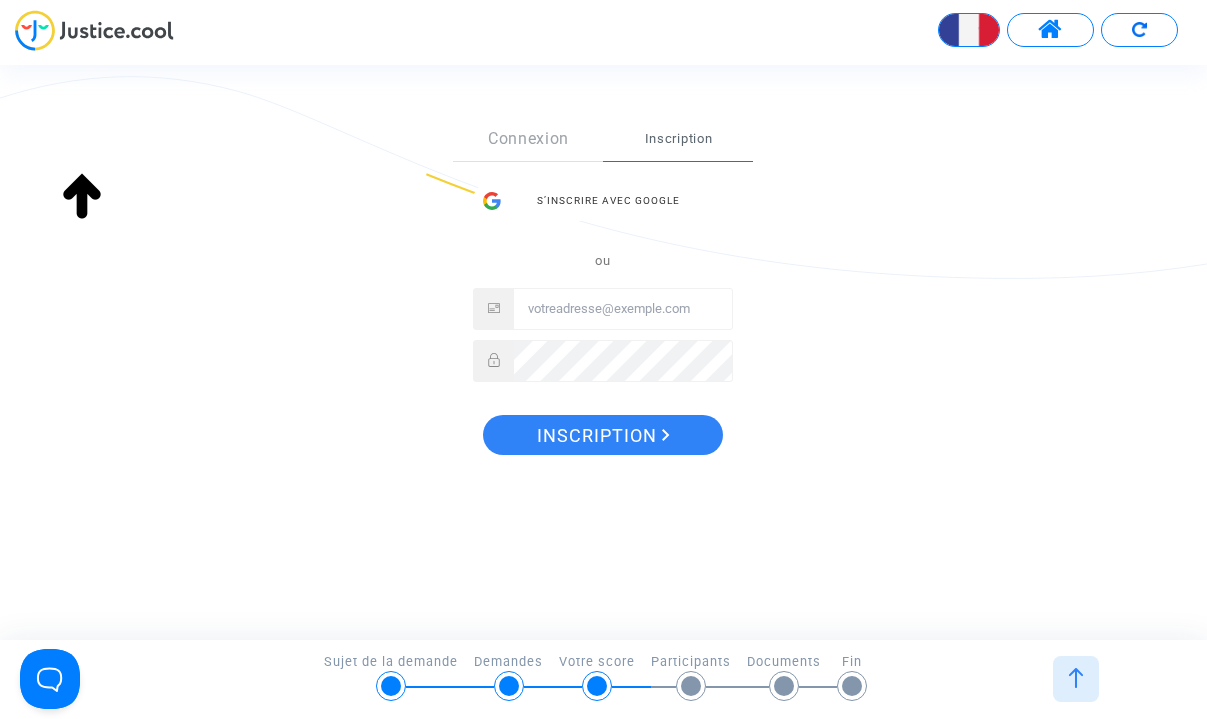 scroll, scrollTop: 332, scrollLeft: 0, axis: vertical 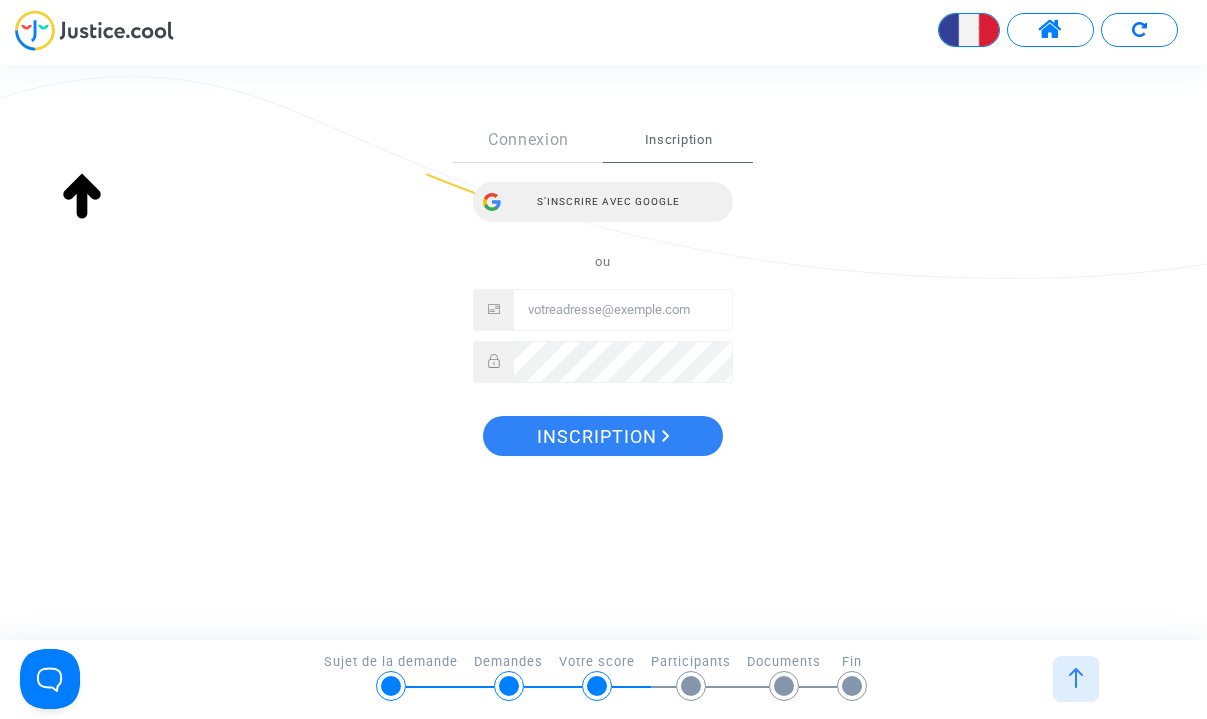 click on "S’inscrire avec Google" at bounding box center [603, 202] 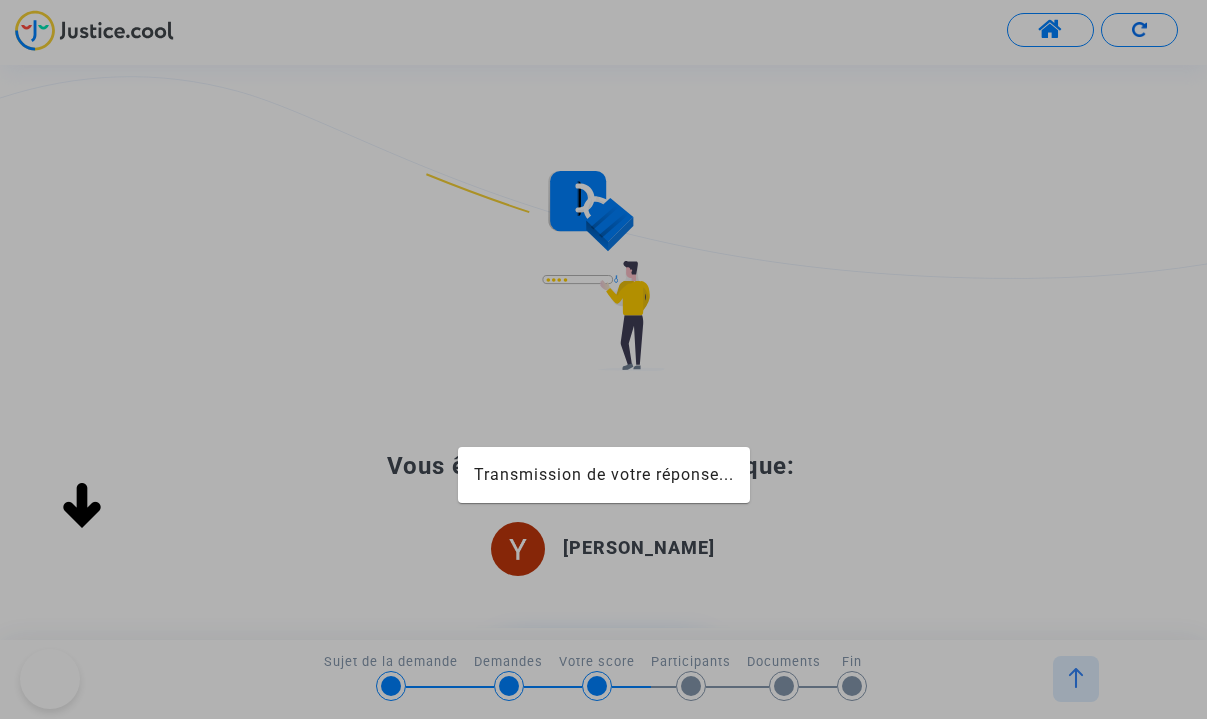 scroll, scrollTop: 0, scrollLeft: 0, axis: both 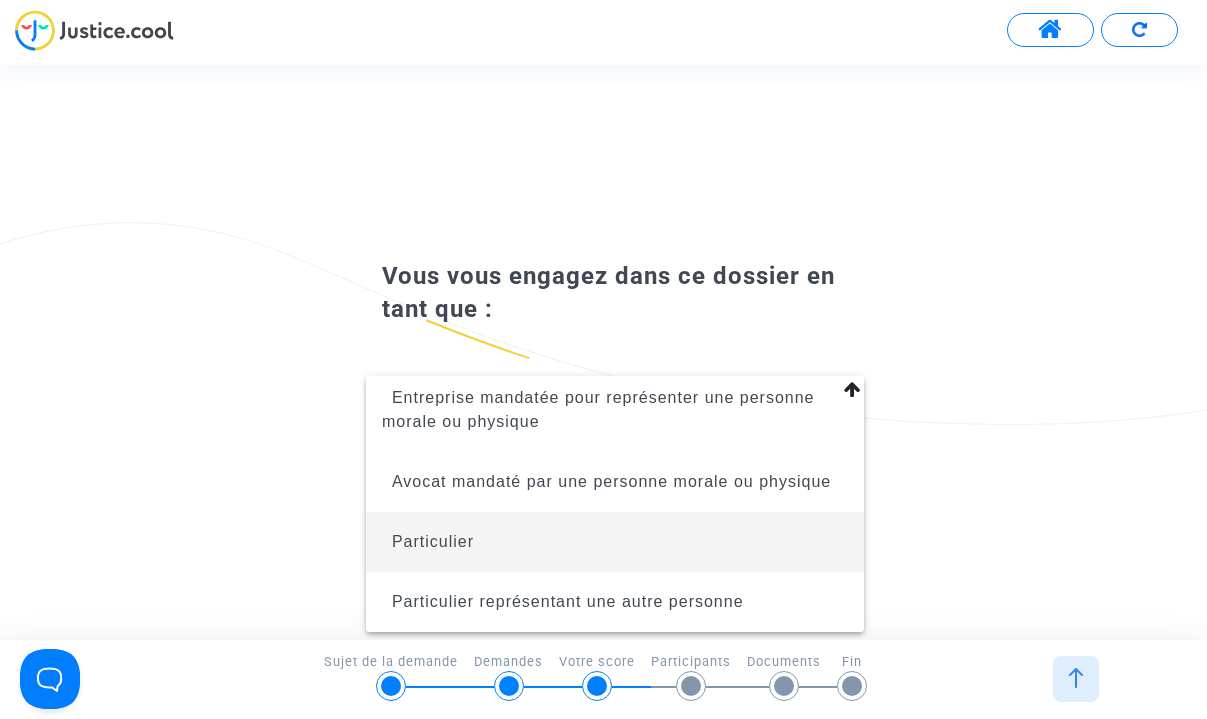 click on "Particulier" at bounding box center (615, 542) 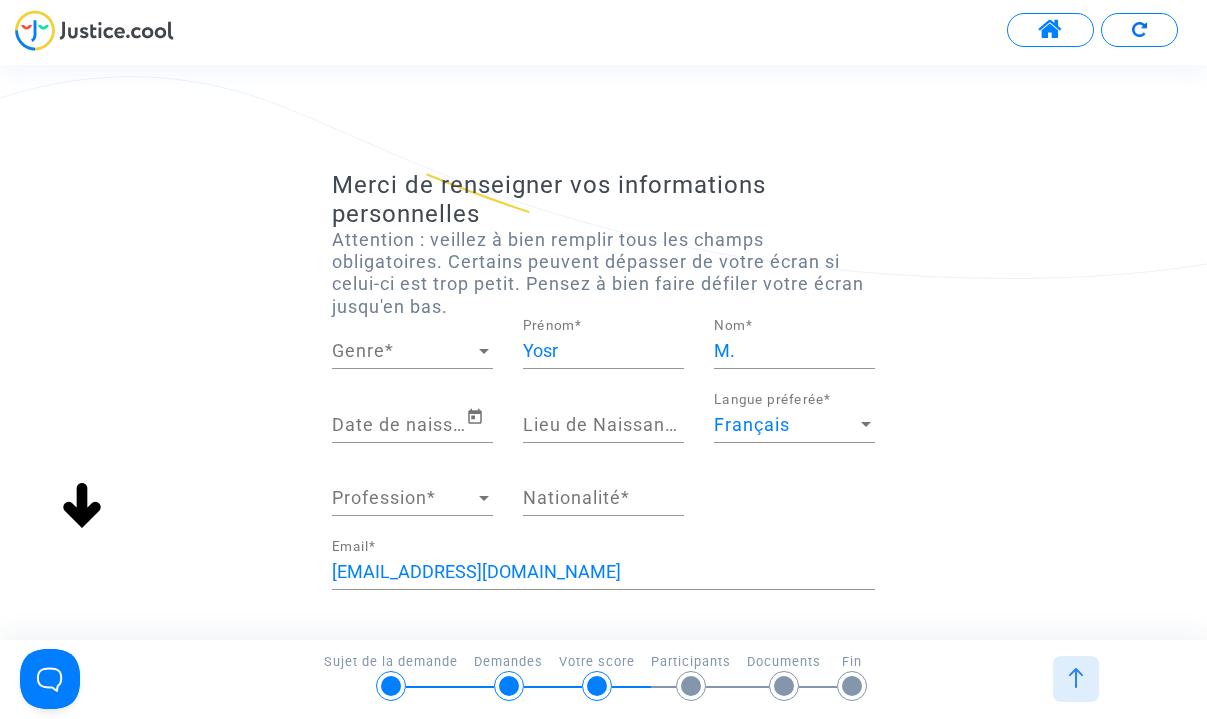scroll, scrollTop: 0, scrollLeft: 0, axis: both 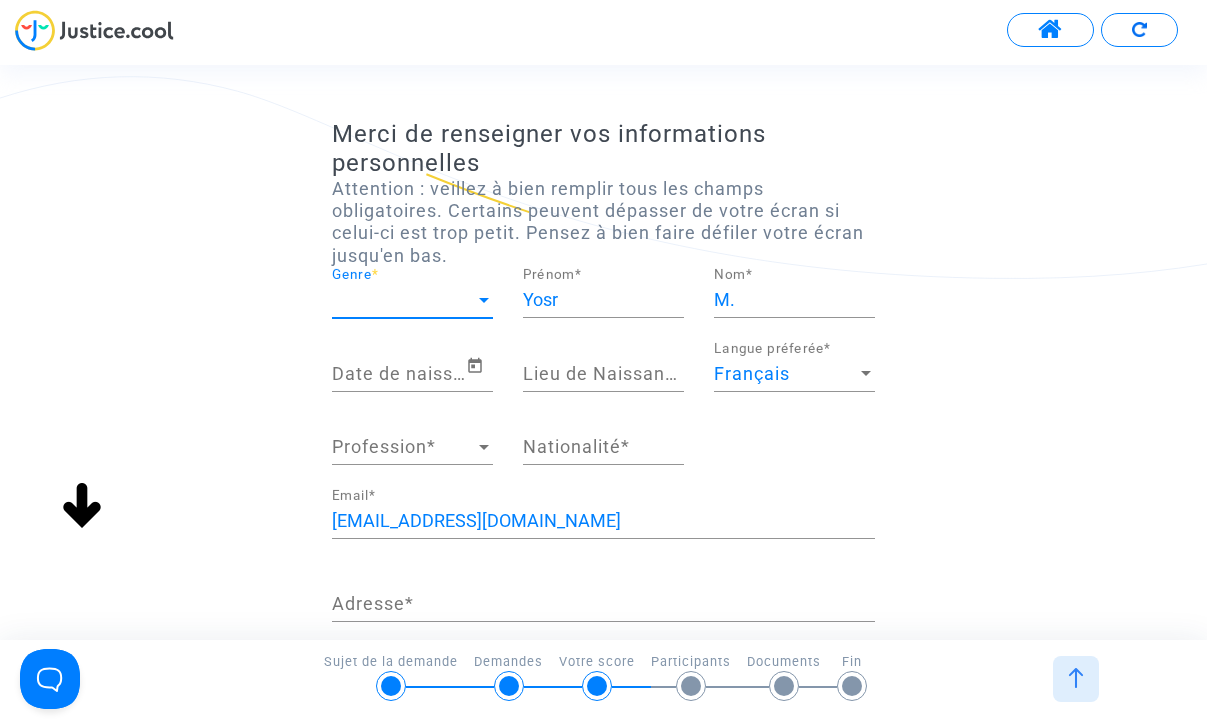 click on "Genre" at bounding box center (403, 300) 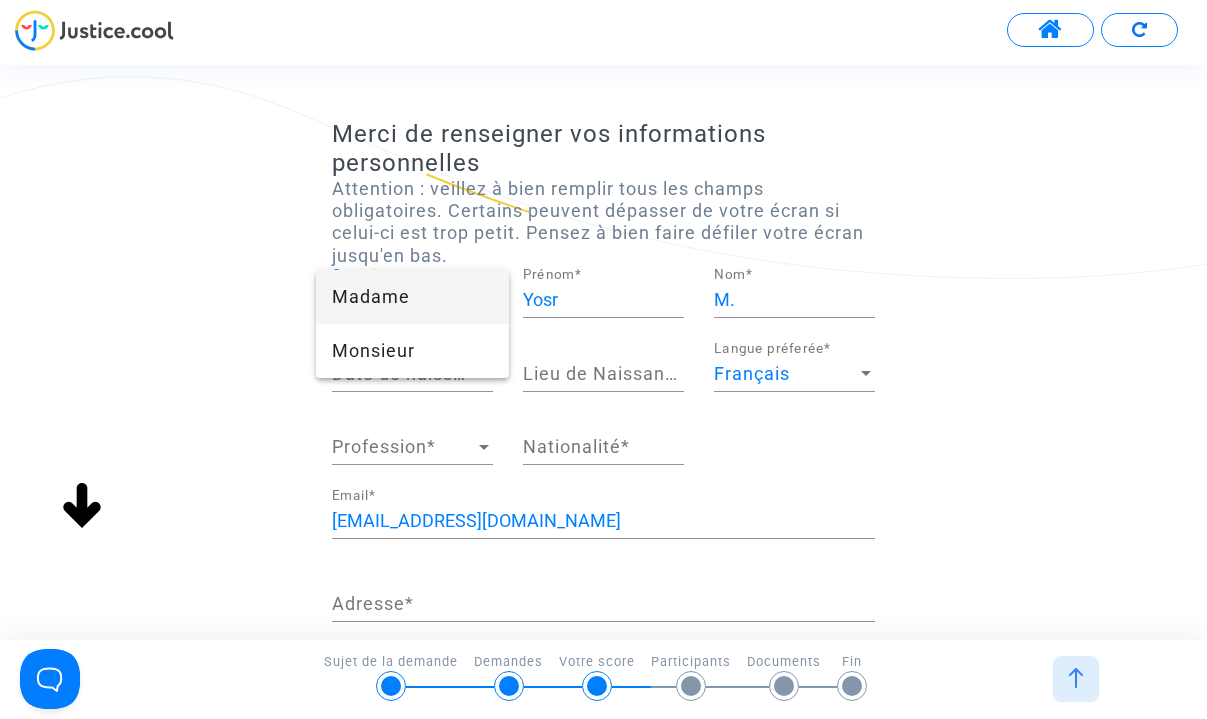 click on "Madame" at bounding box center (412, 297) 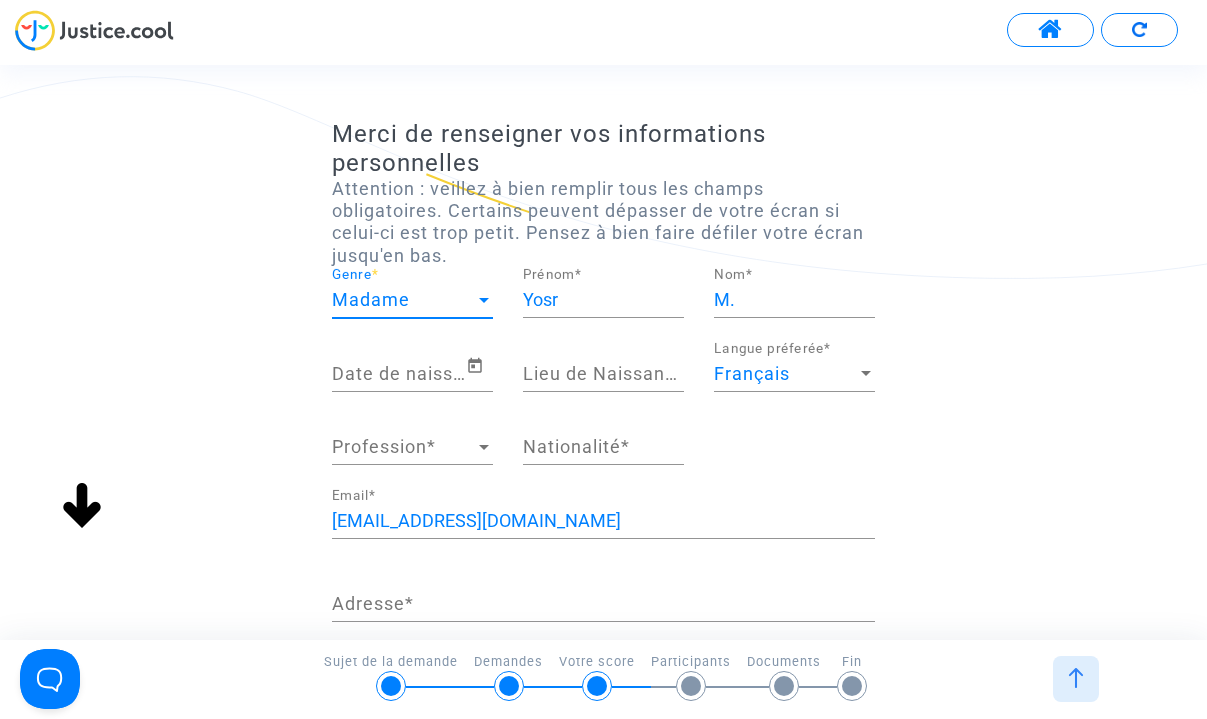 click on "Date de naissance  *" at bounding box center [399, 374] 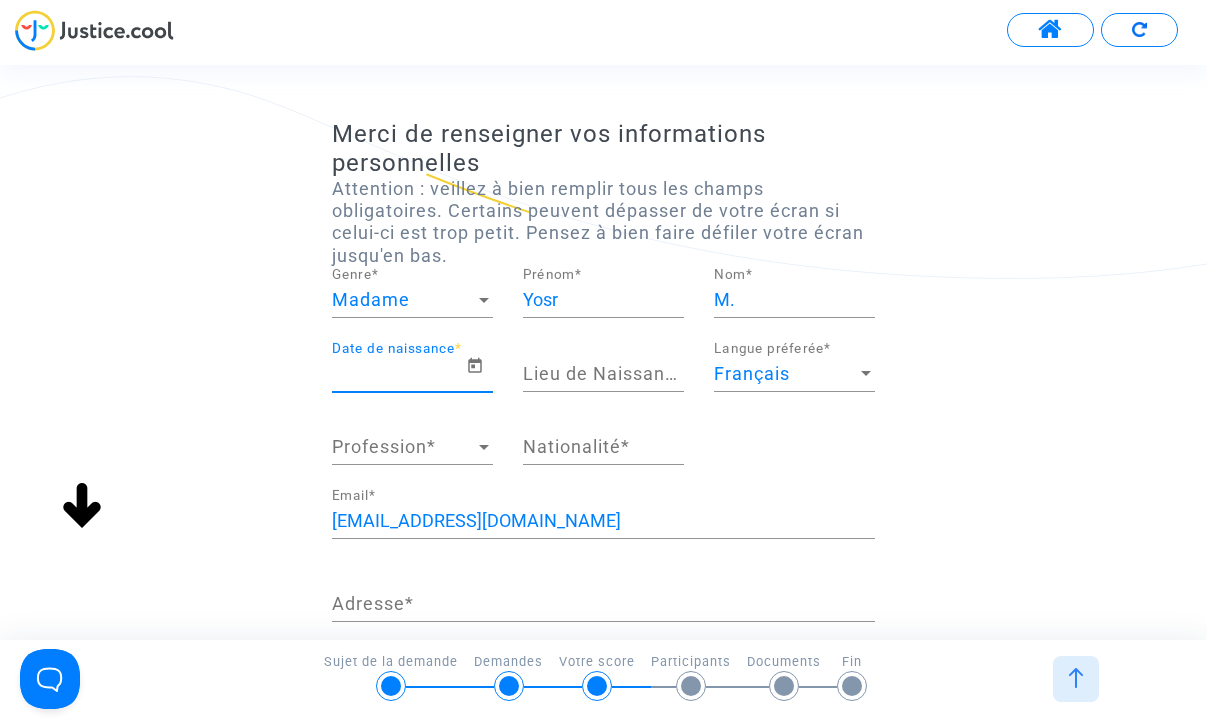click on "Date de naissance  *" at bounding box center (399, 374) 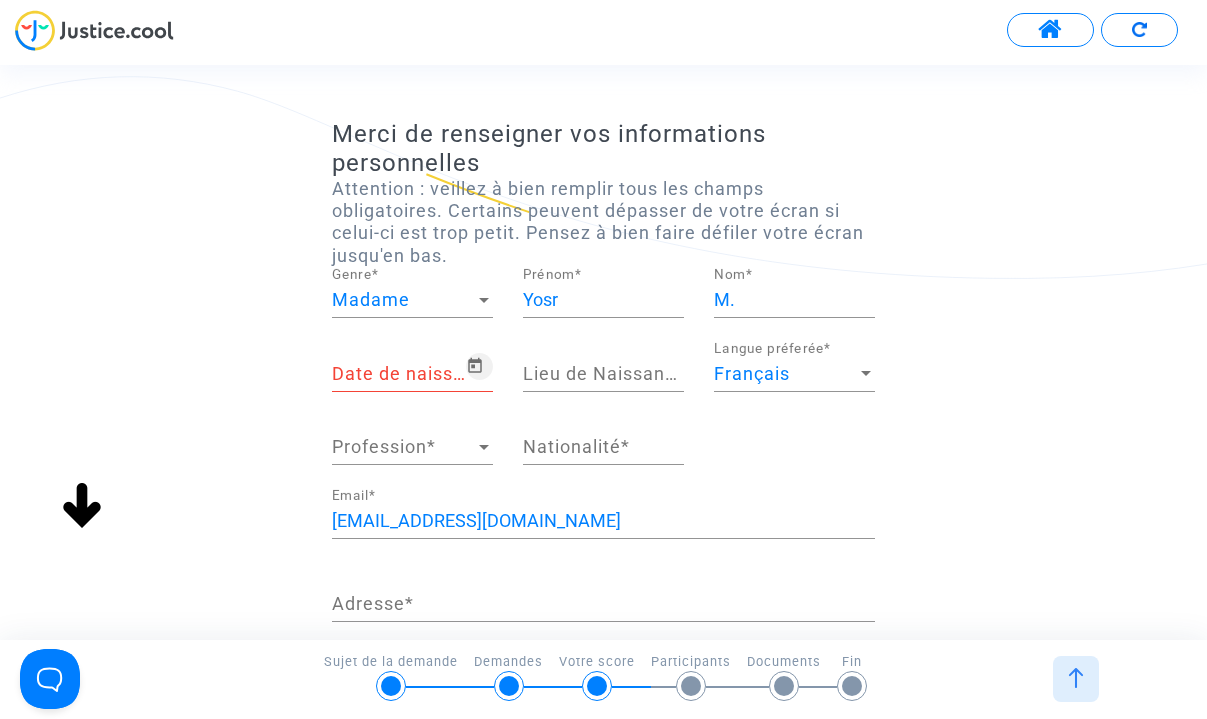 click 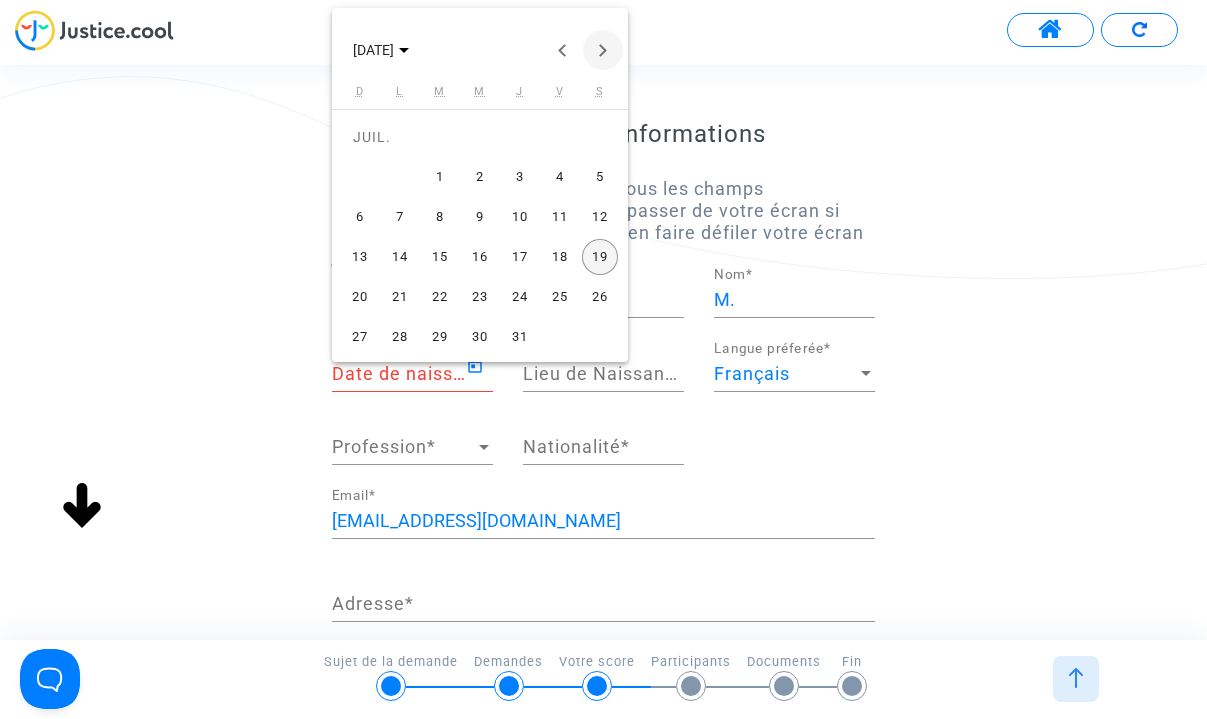 click at bounding box center (603, 50) 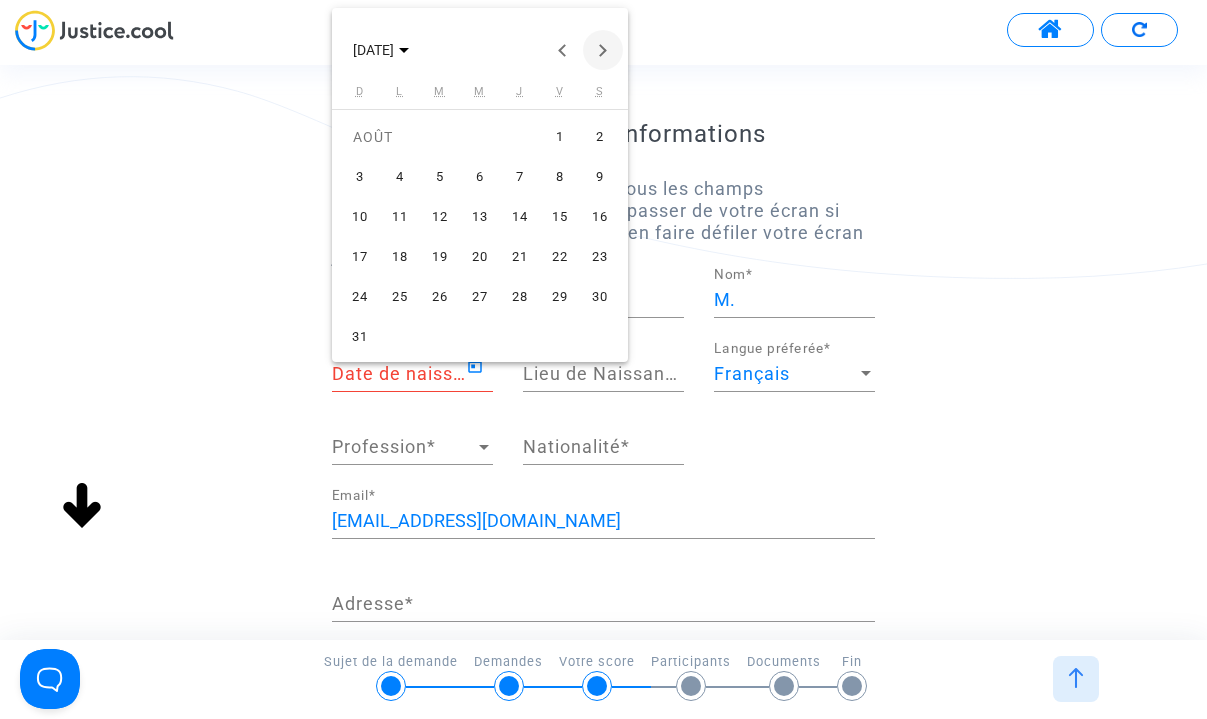 click at bounding box center [603, 50] 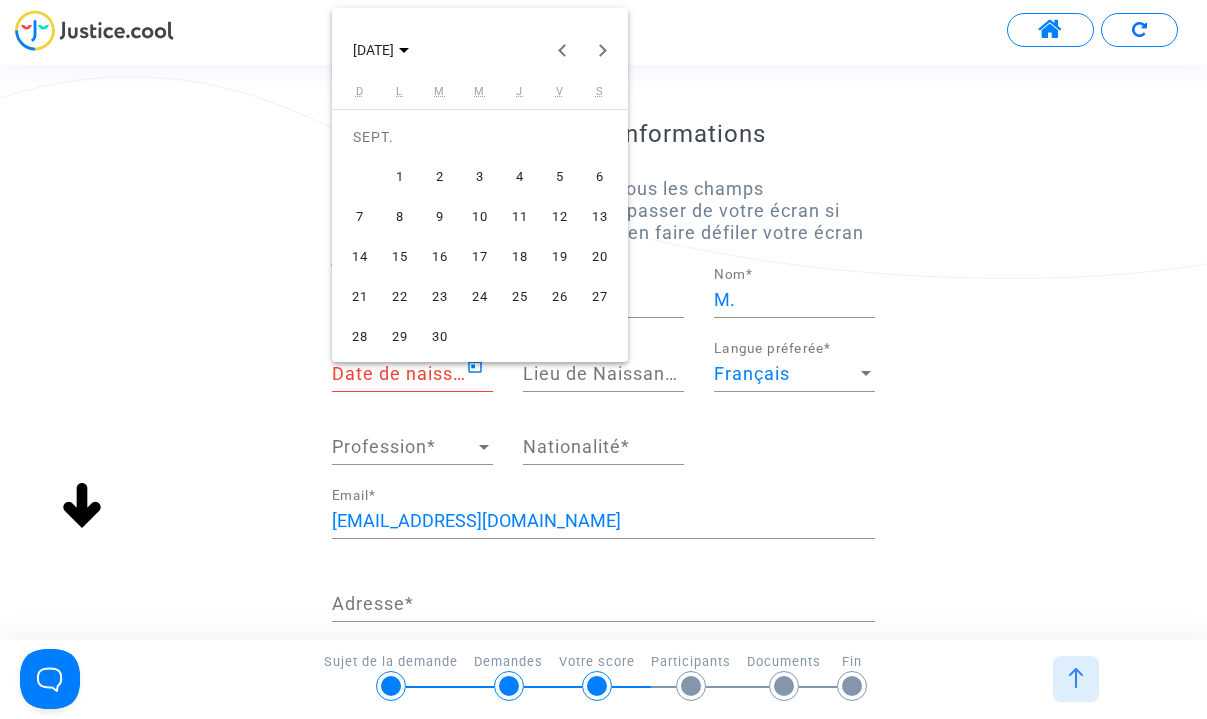 click on "18" at bounding box center (520, 257) 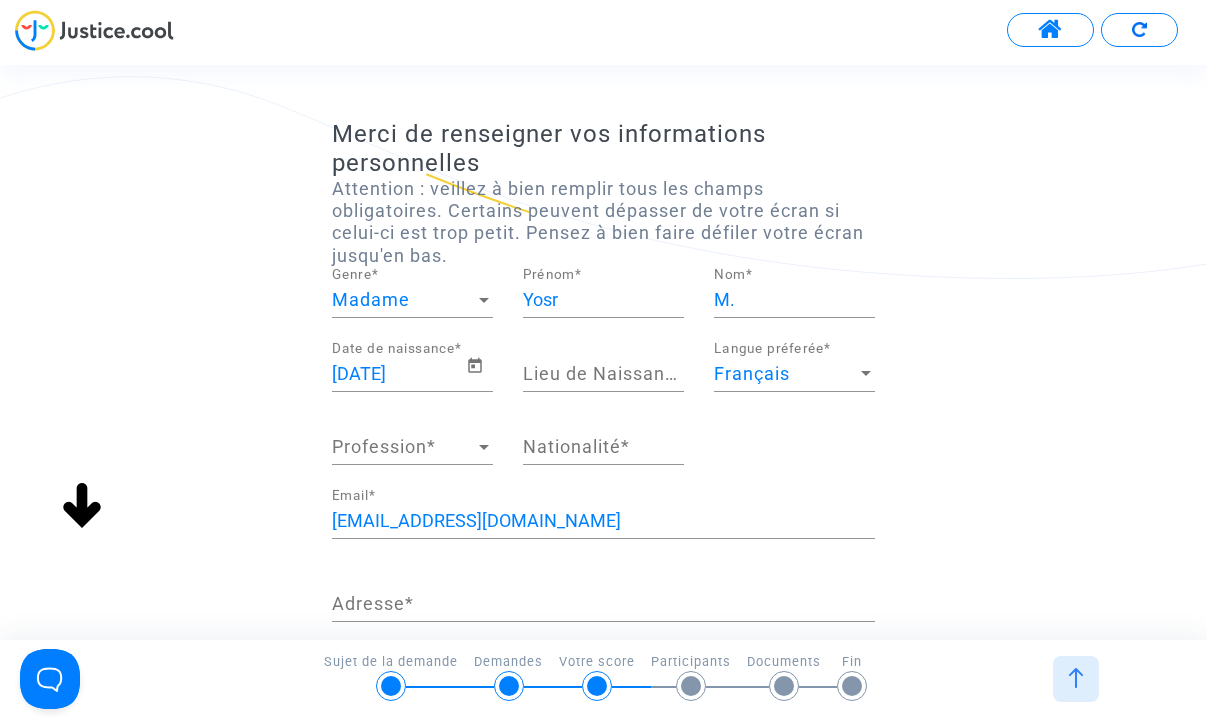 click 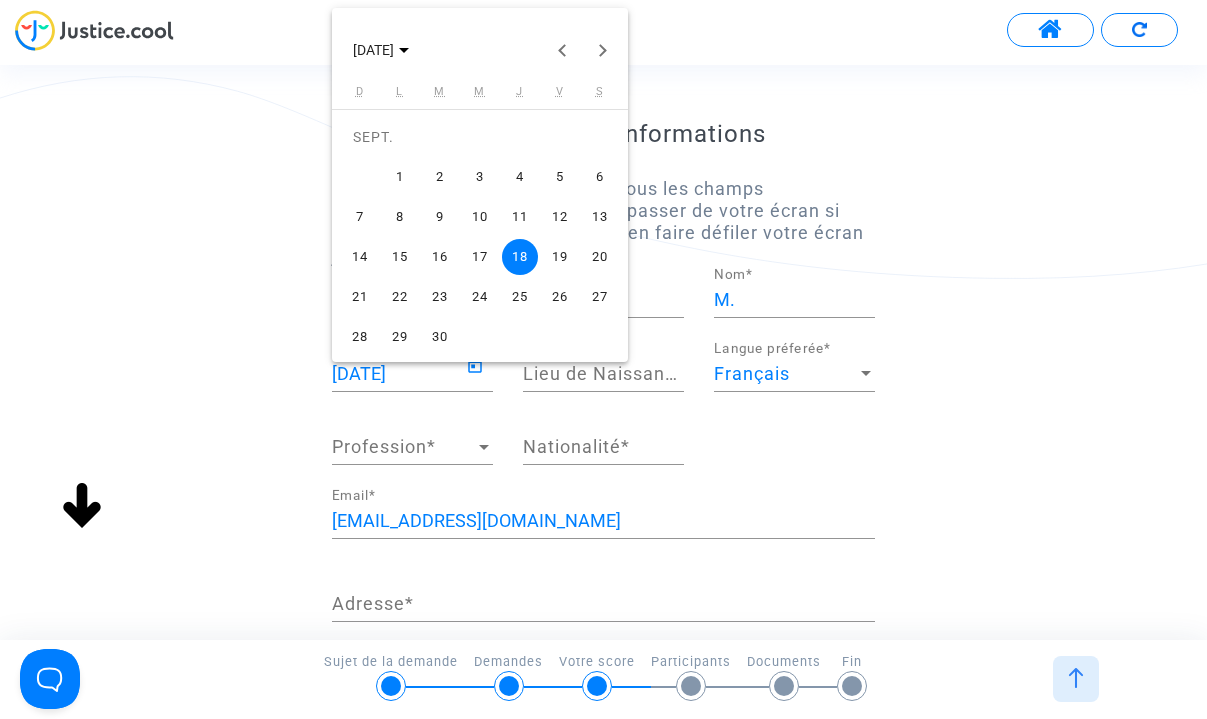 click on "SEPT. 2025" at bounding box center [381, 49] 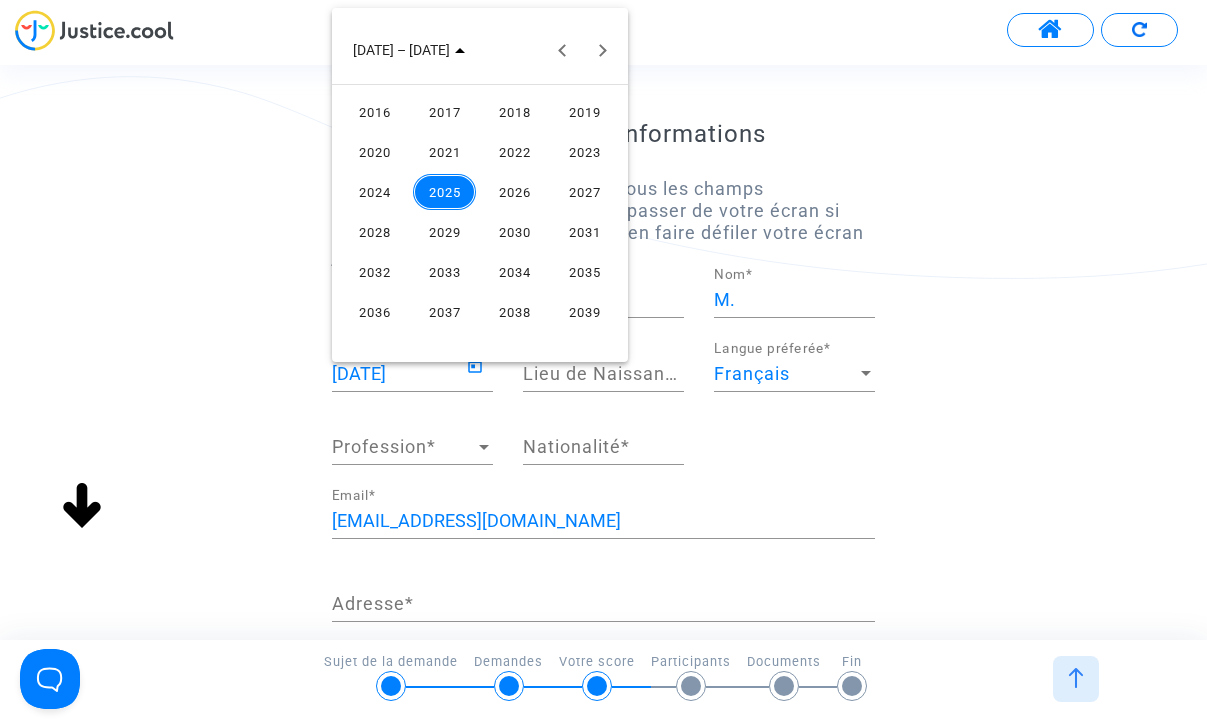 scroll, scrollTop: 0, scrollLeft: 0, axis: both 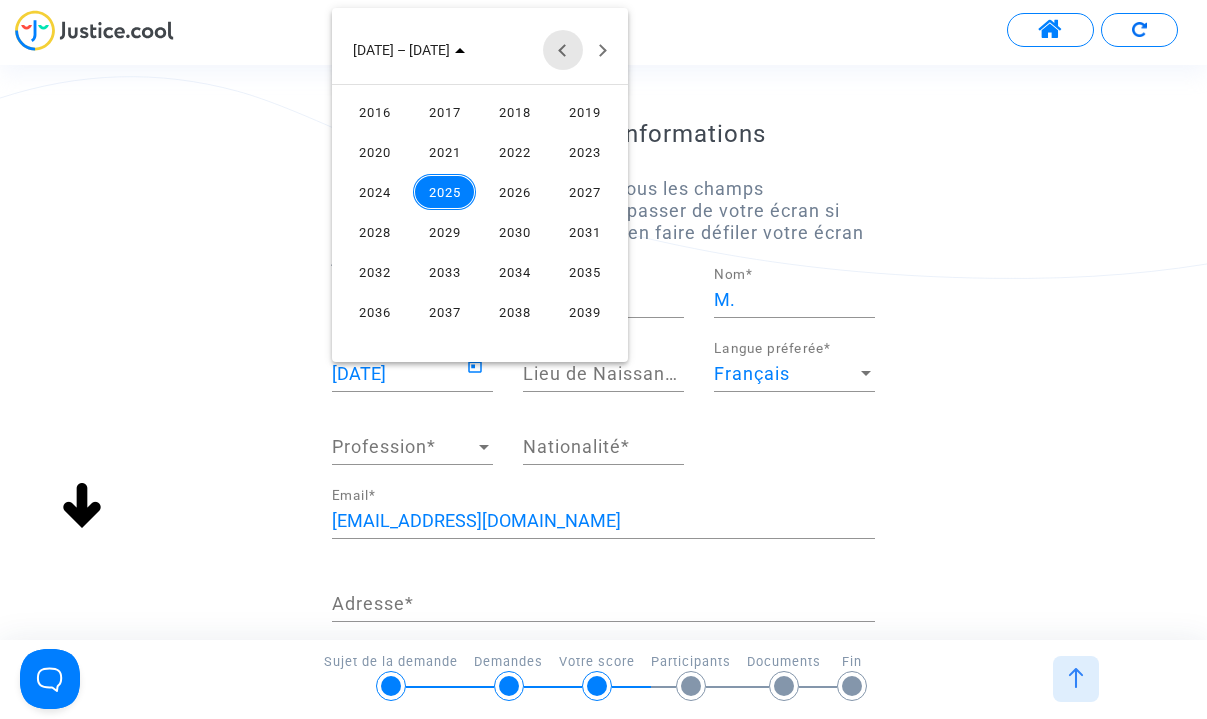 click at bounding box center (563, 50) 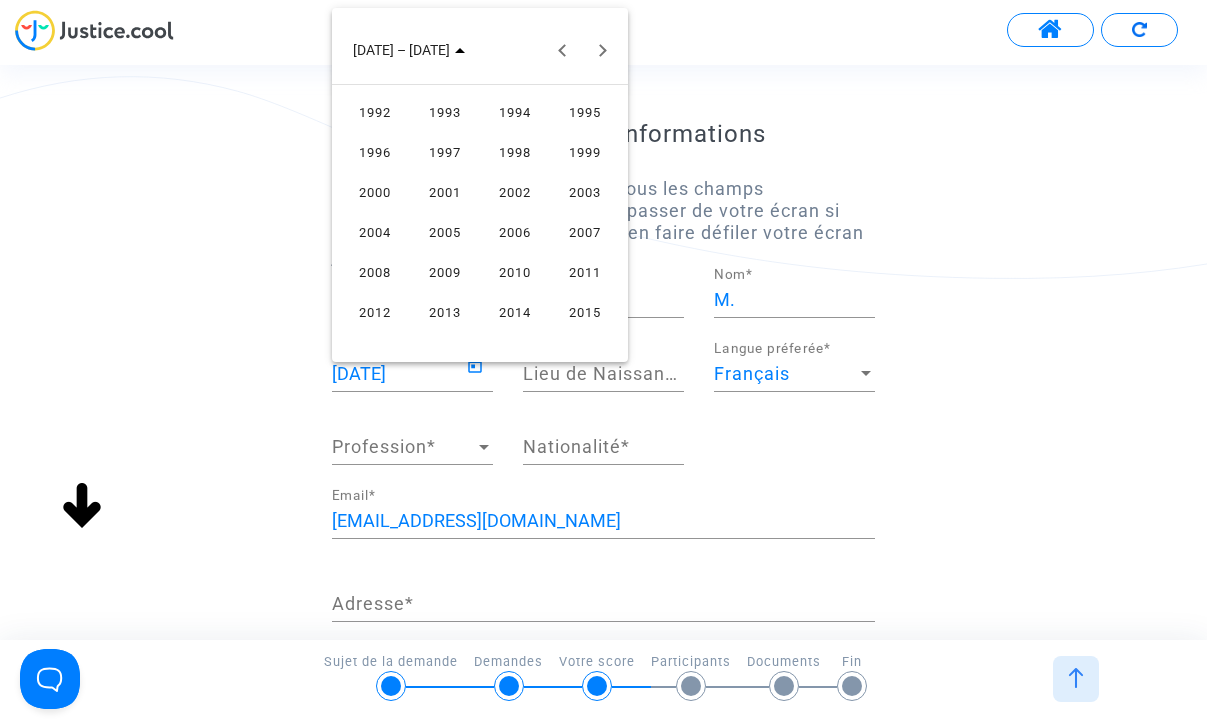 click on "2006" at bounding box center [514, 232] 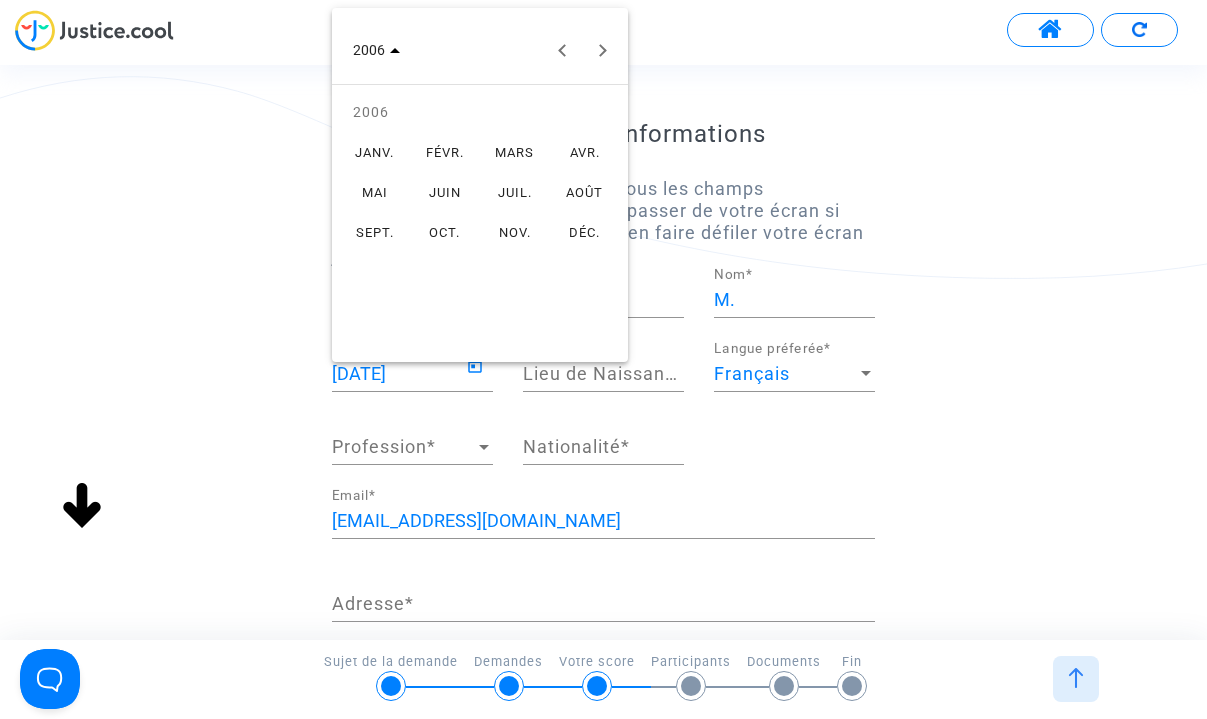 click on "SEPT." at bounding box center [374, 232] 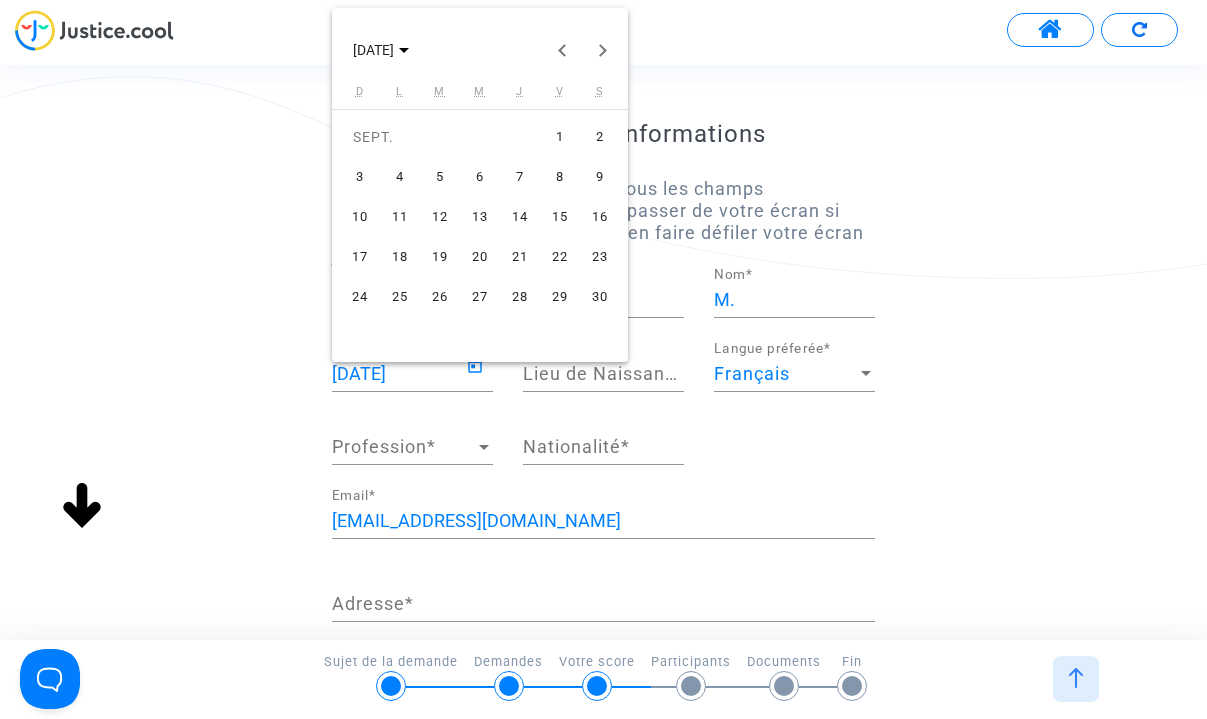 click on "18" at bounding box center [400, 257] 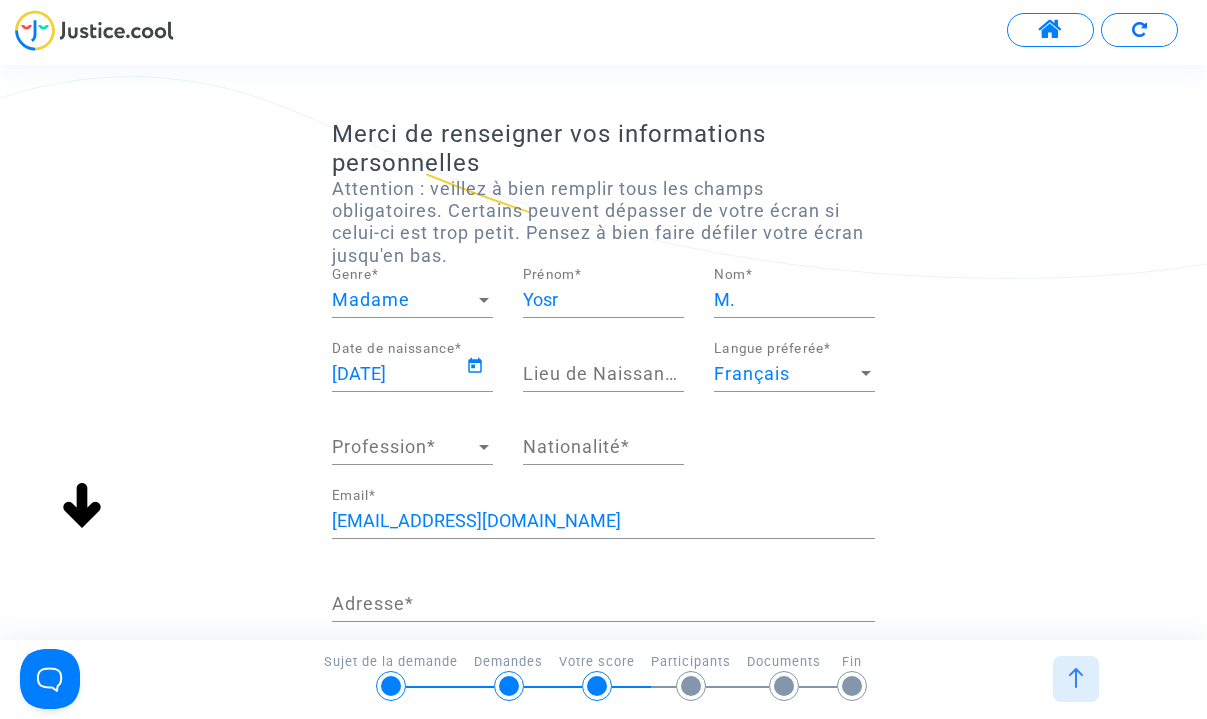 type on "18/09/2006" 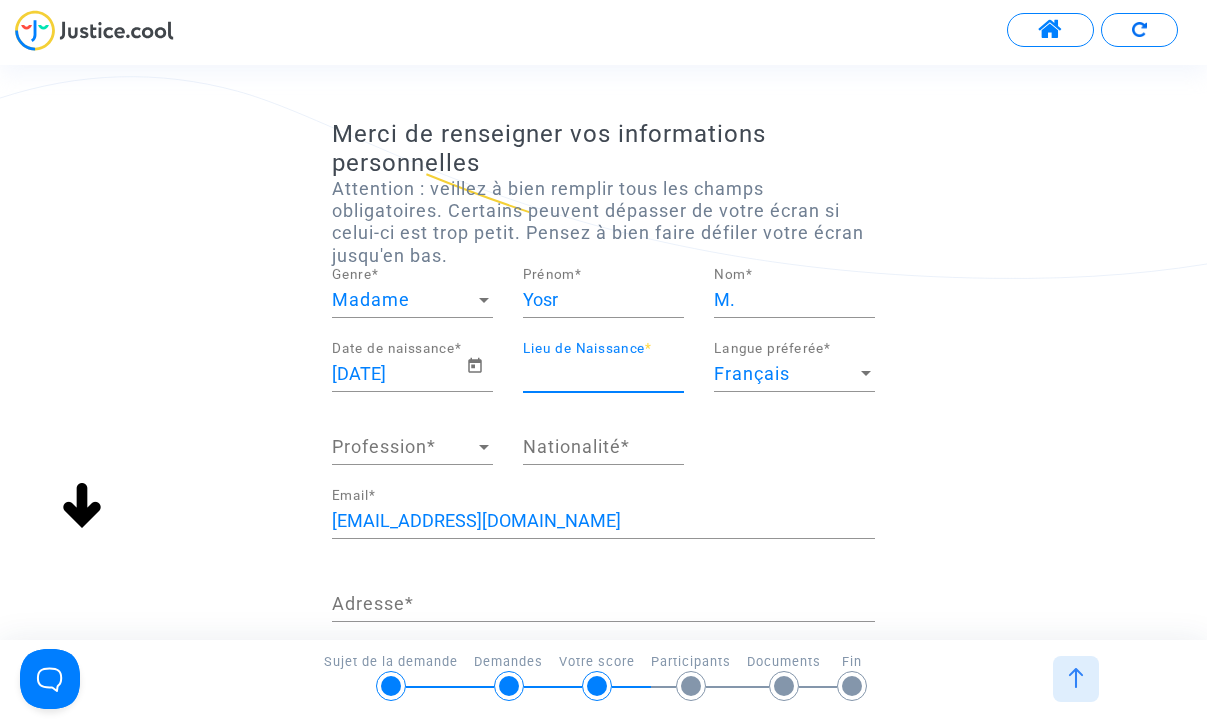 click on "Lieu de Naissance  *" at bounding box center [603, 374] 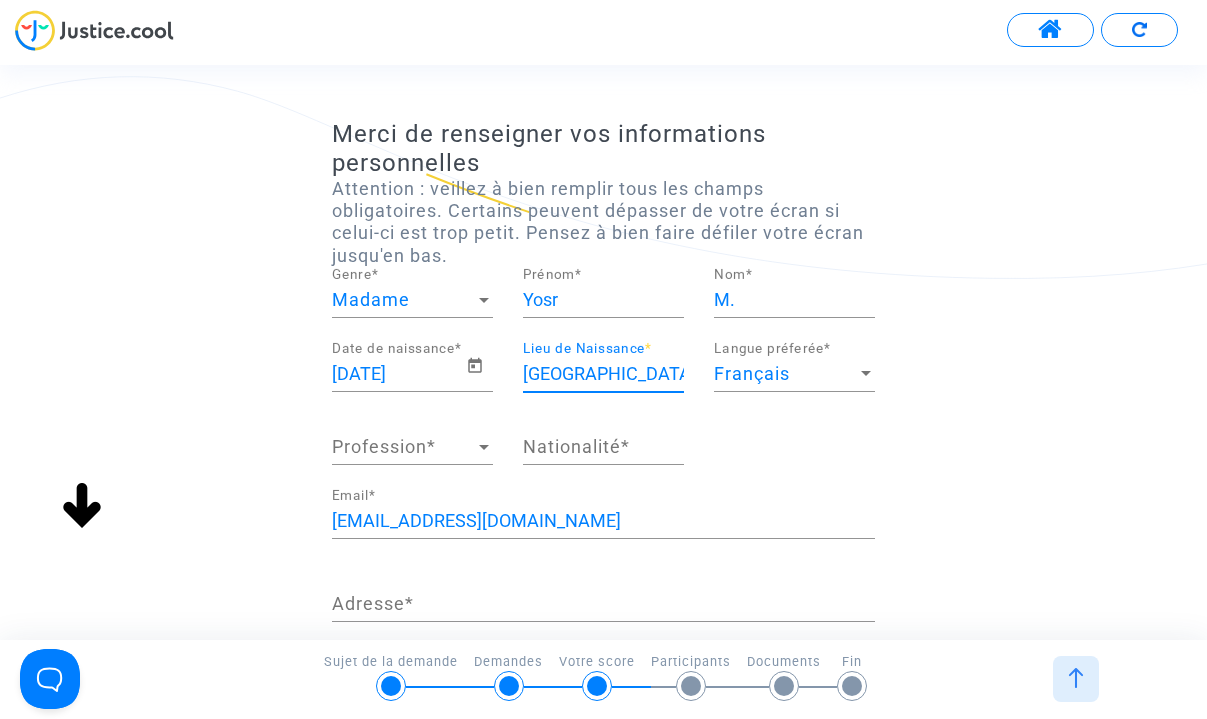 type on "Tunis" 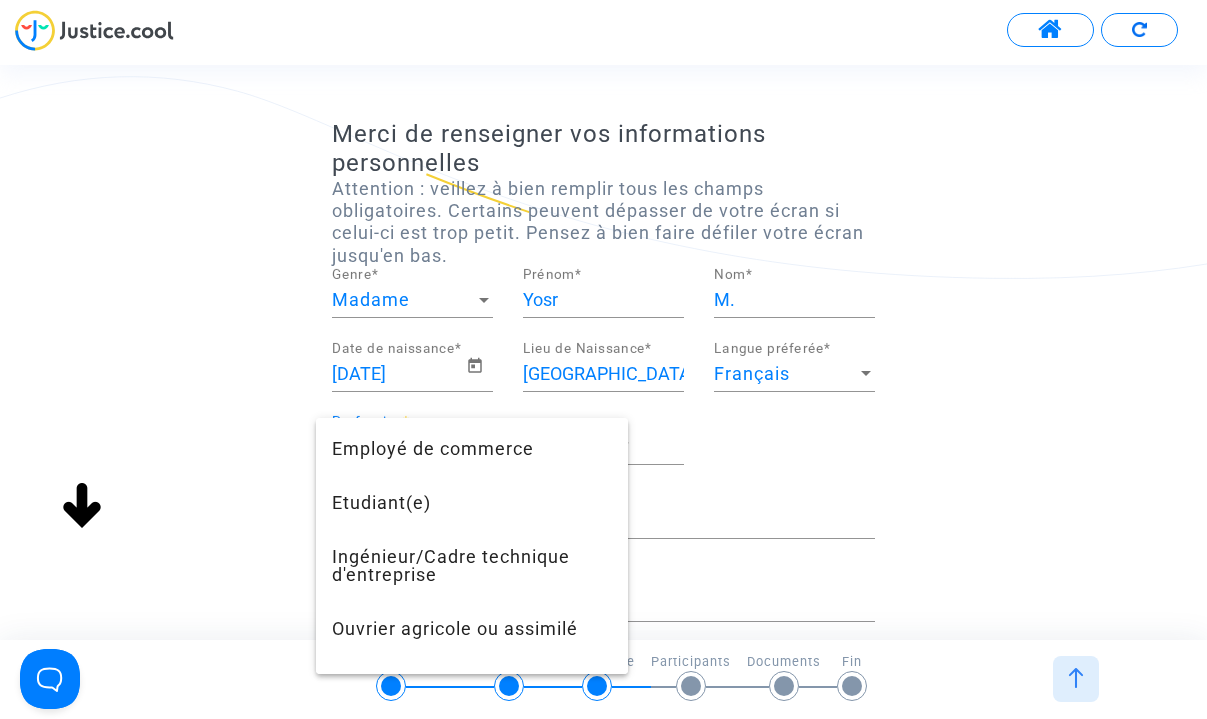 scroll, scrollTop: 675, scrollLeft: 0, axis: vertical 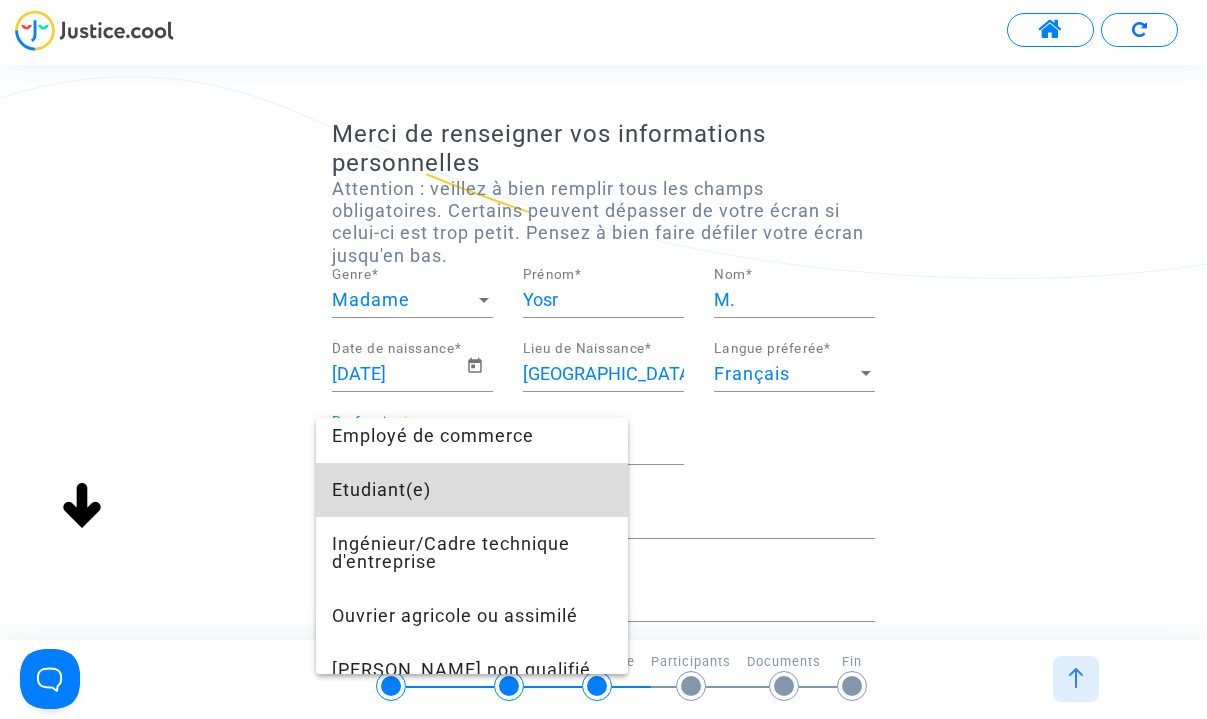 click on "Etudiant(e)" at bounding box center (472, 490) 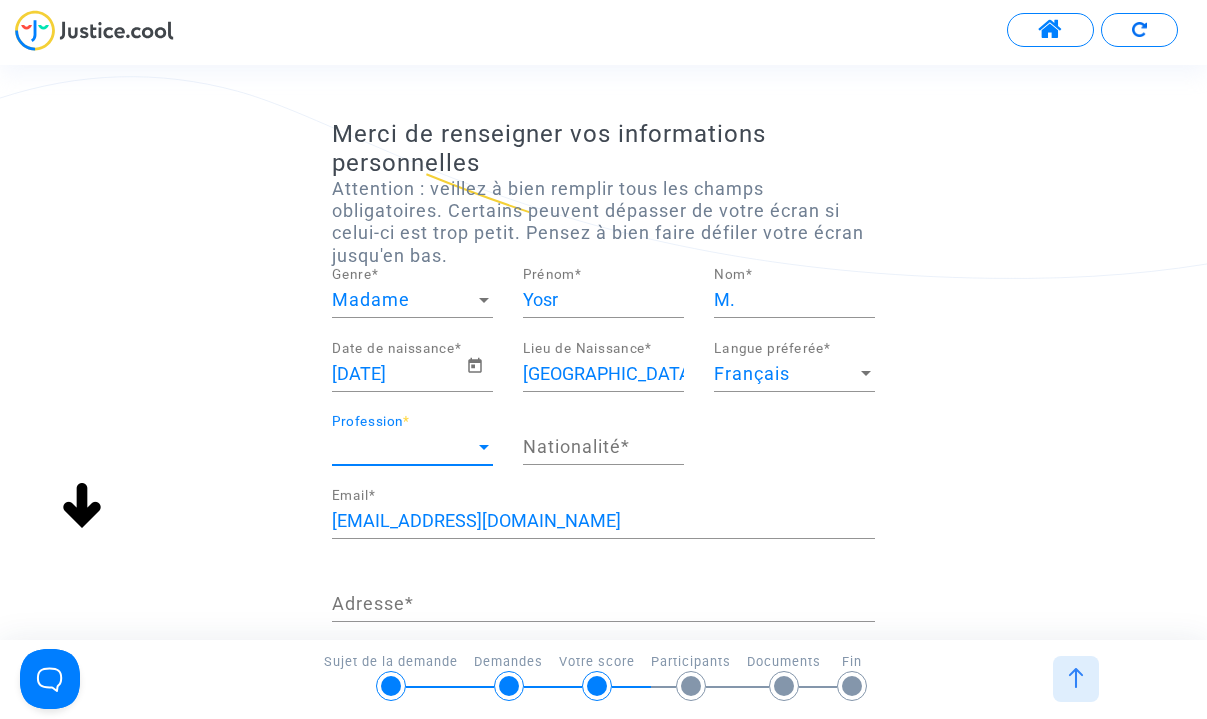 scroll, scrollTop: 648, scrollLeft: 0, axis: vertical 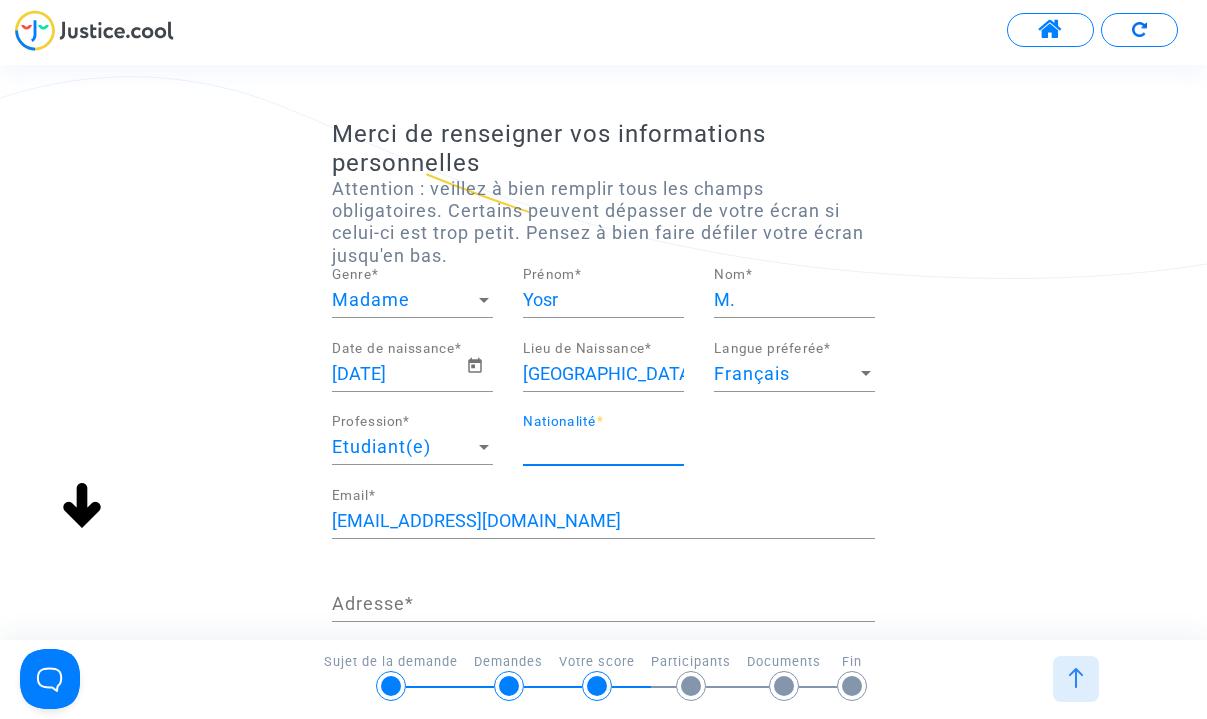 click on "Nationalité  *" at bounding box center (603, 447) 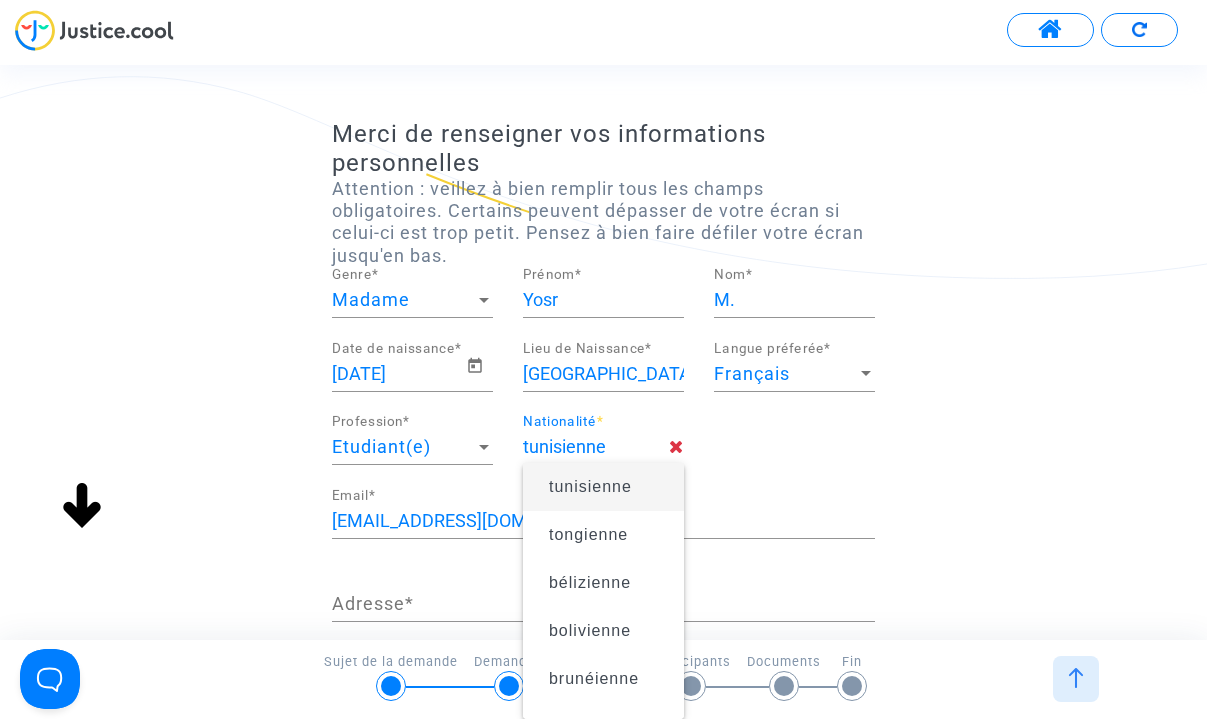 click on "tunisienne" at bounding box center (603, 487) 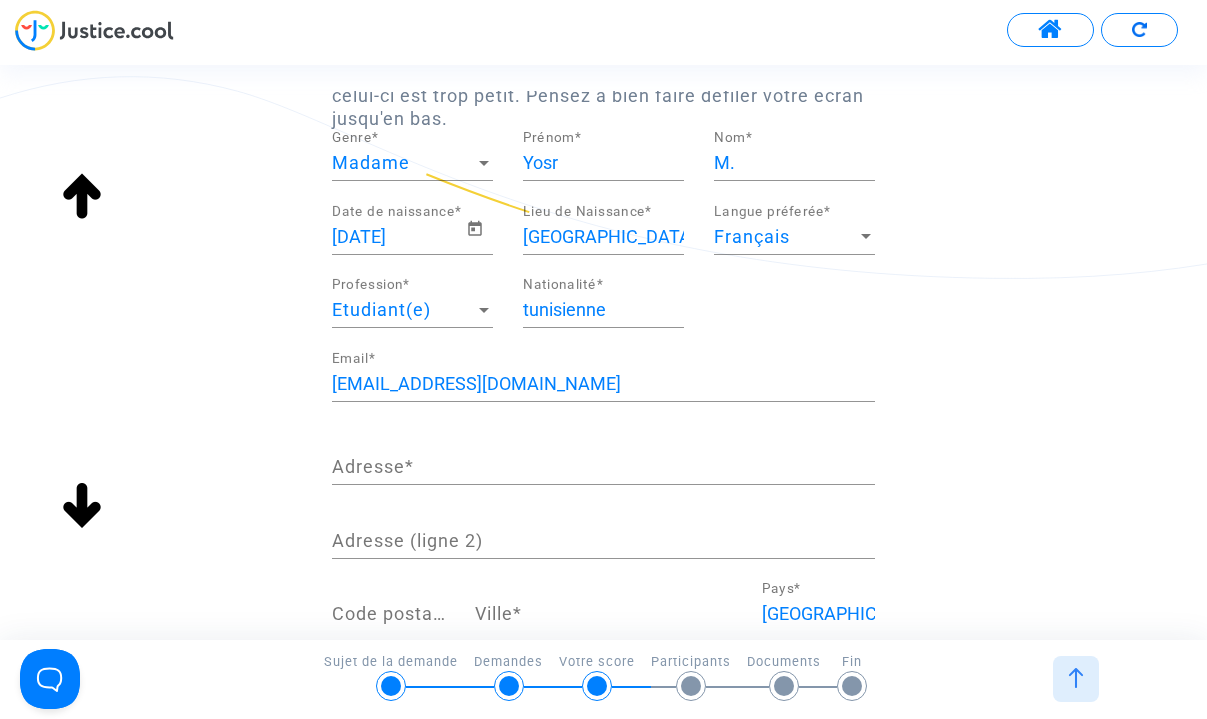 scroll, scrollTop: 189, scrollLeft: 0, axis: vertical 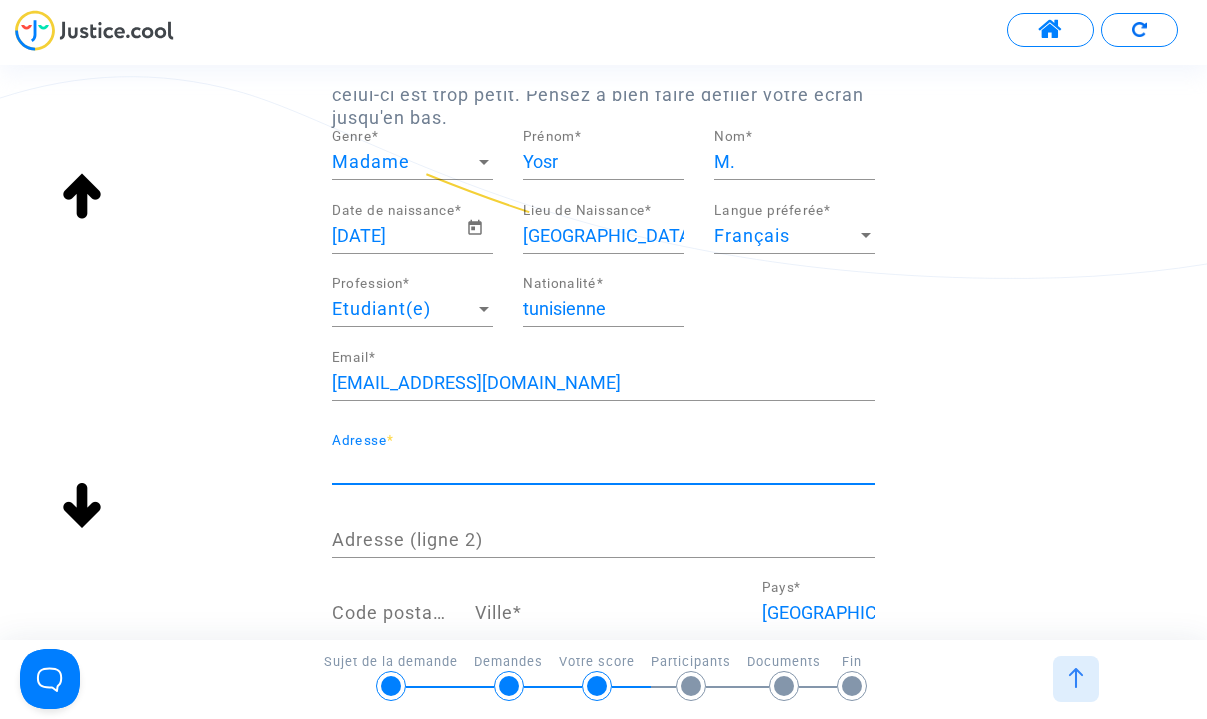 click on "Adresse  *" at bounding box center (603, 466) 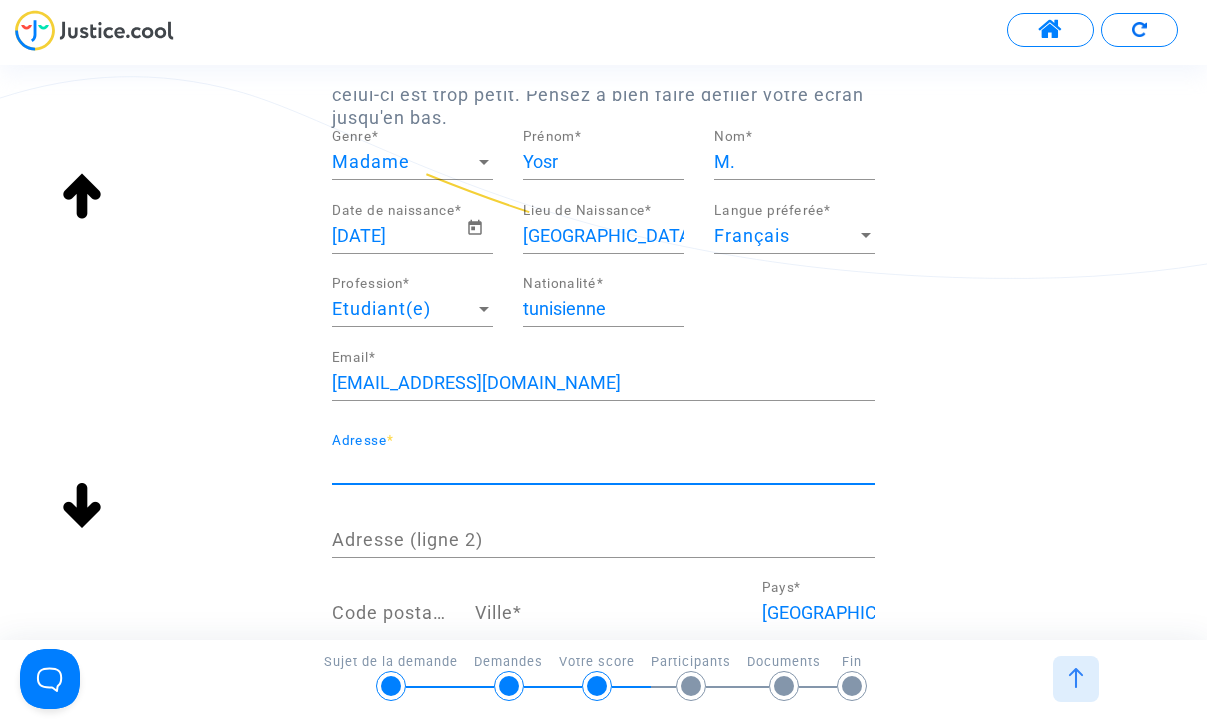 type on "2" 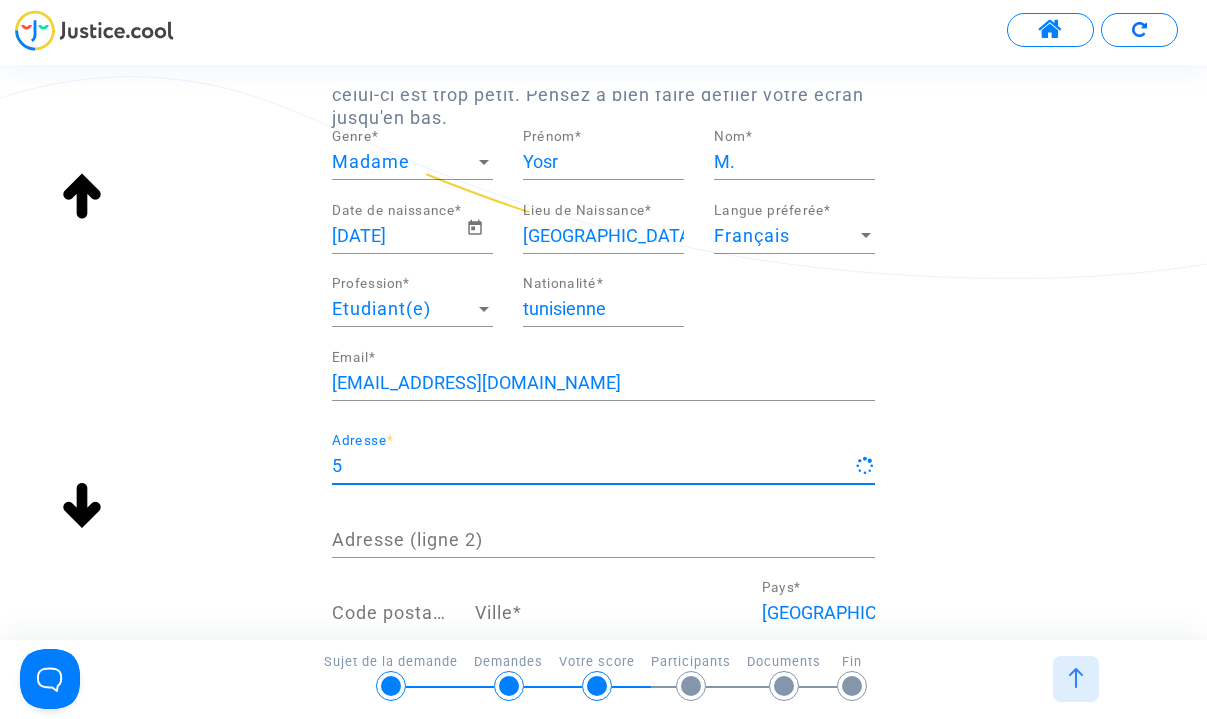 type on "5" 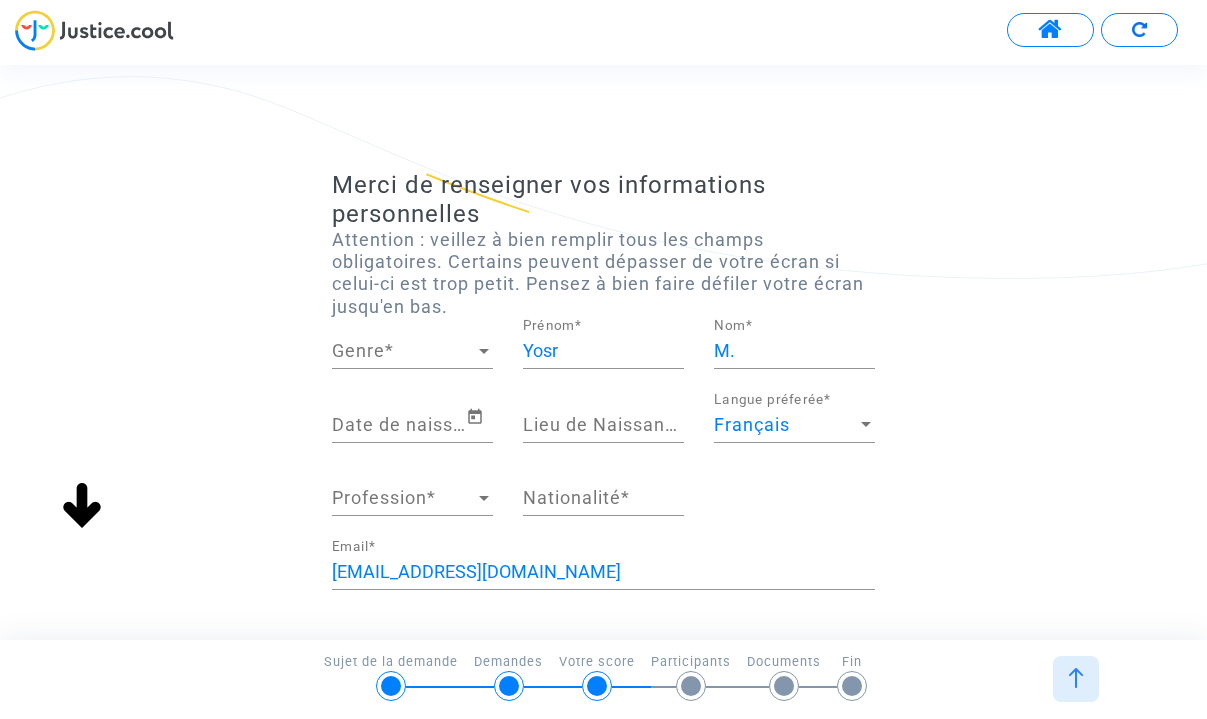 scroll, scrollTop: 0, scrollLeft: 0, axis: both 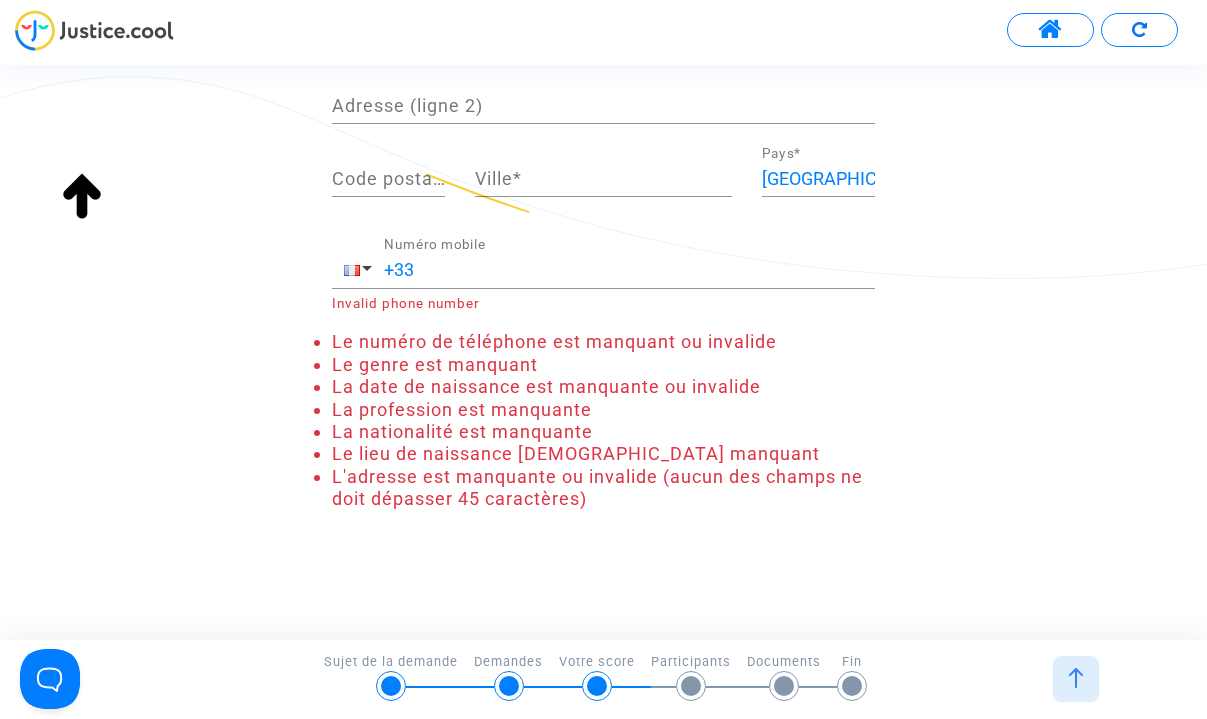 click at bounding box center (603, 32) 